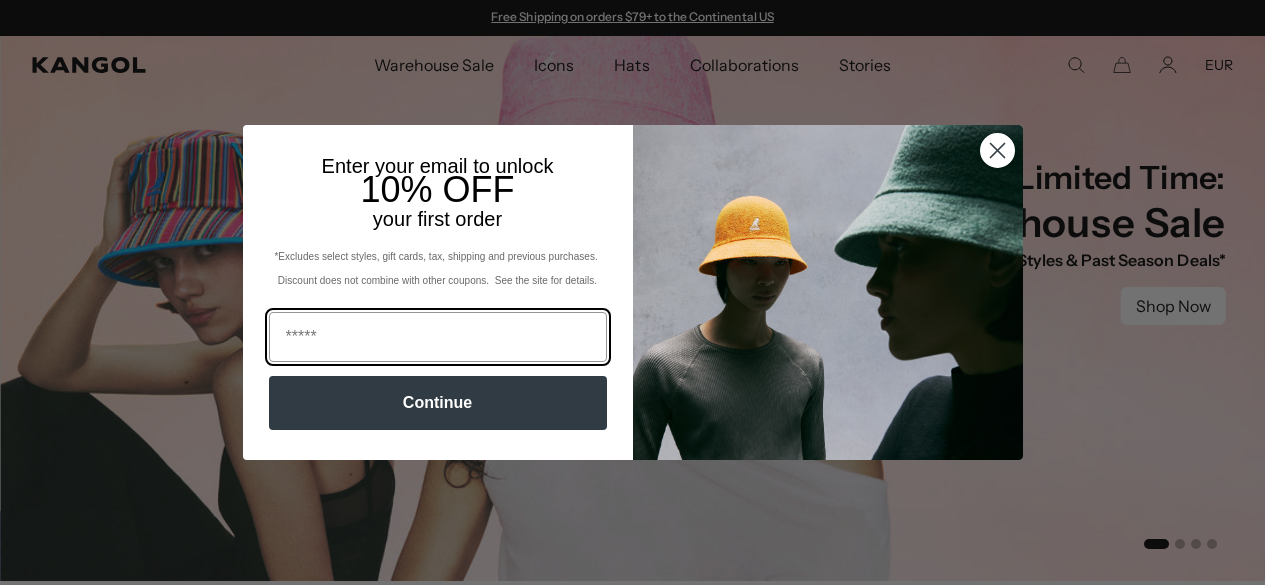 scroll, scrollTop: 0, scrollLeft: 0, axis: both 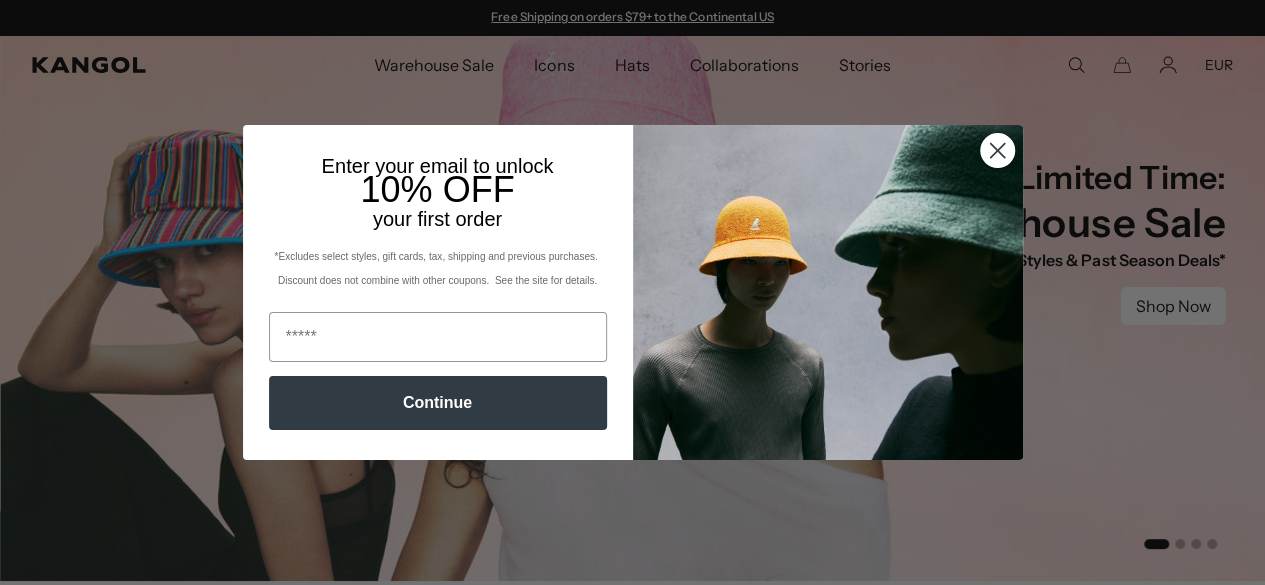 click 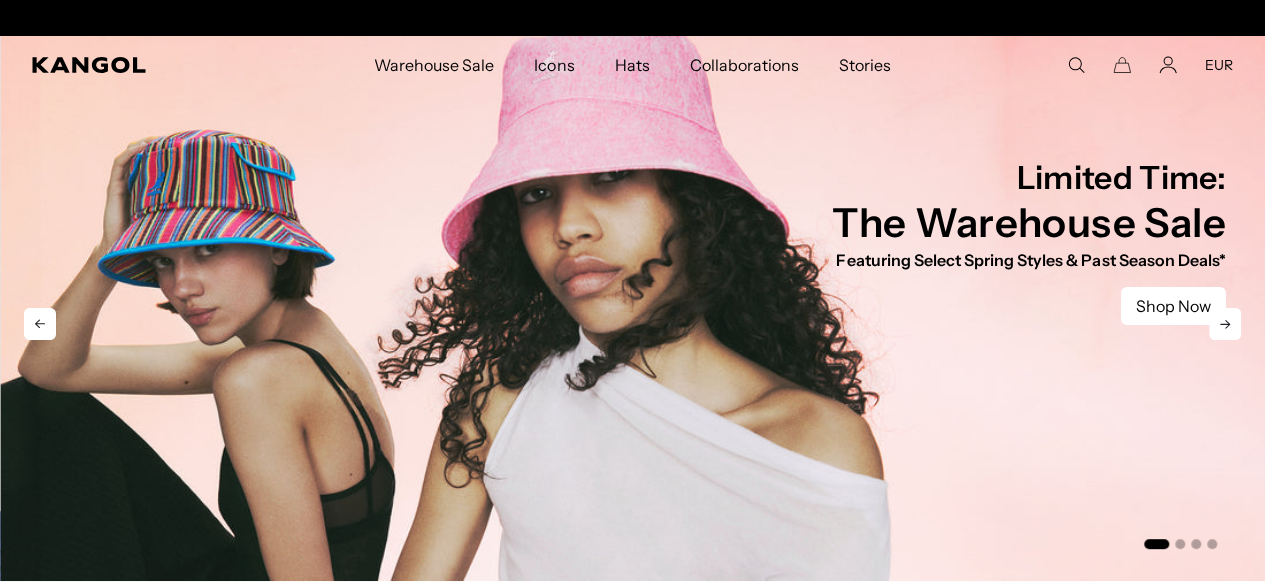 scroll, scrollTop: 0, scrollLeft: 412, axis: horizontal 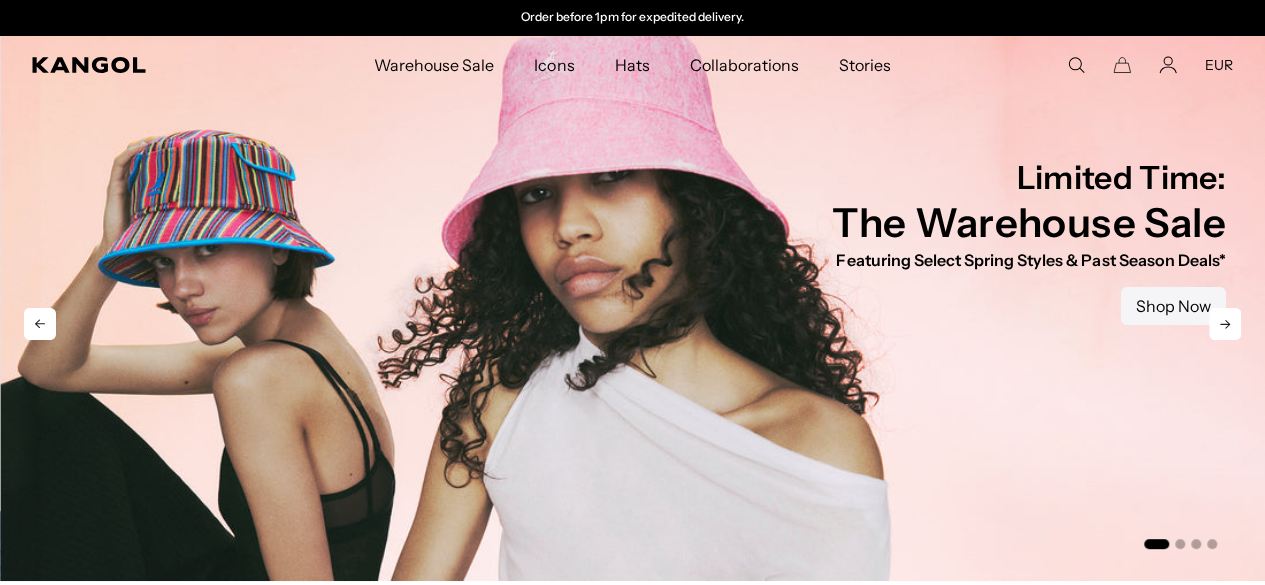 click on "Shop Now" at bounding box center [1173, 306] 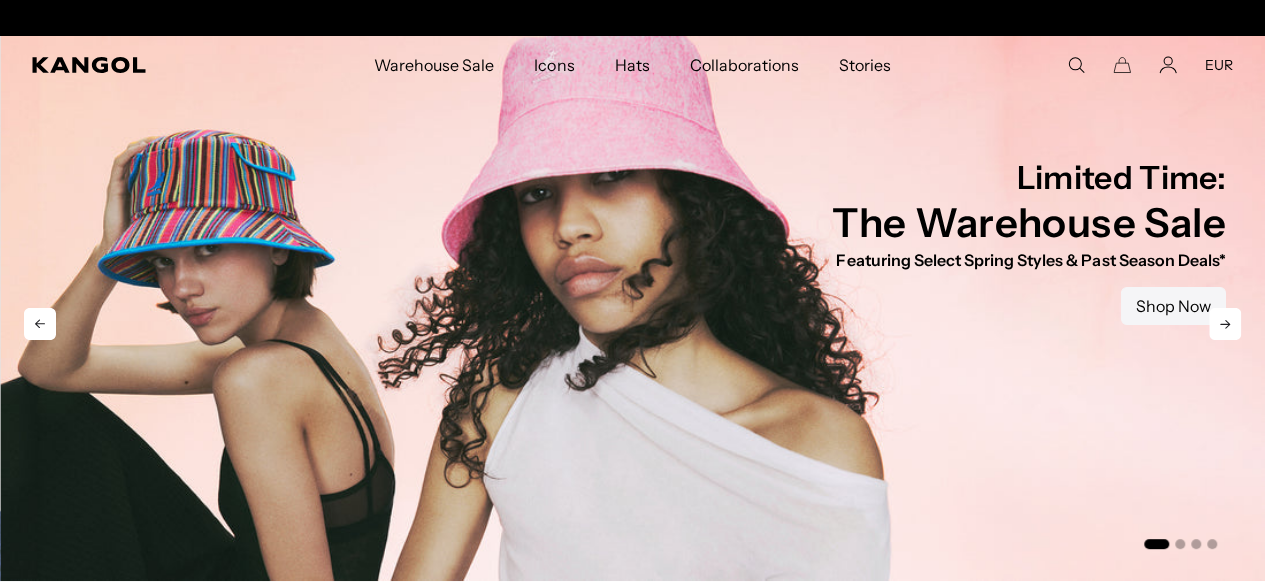 scroll, scrollTop: 0, scrollLeft: 0, axis: both 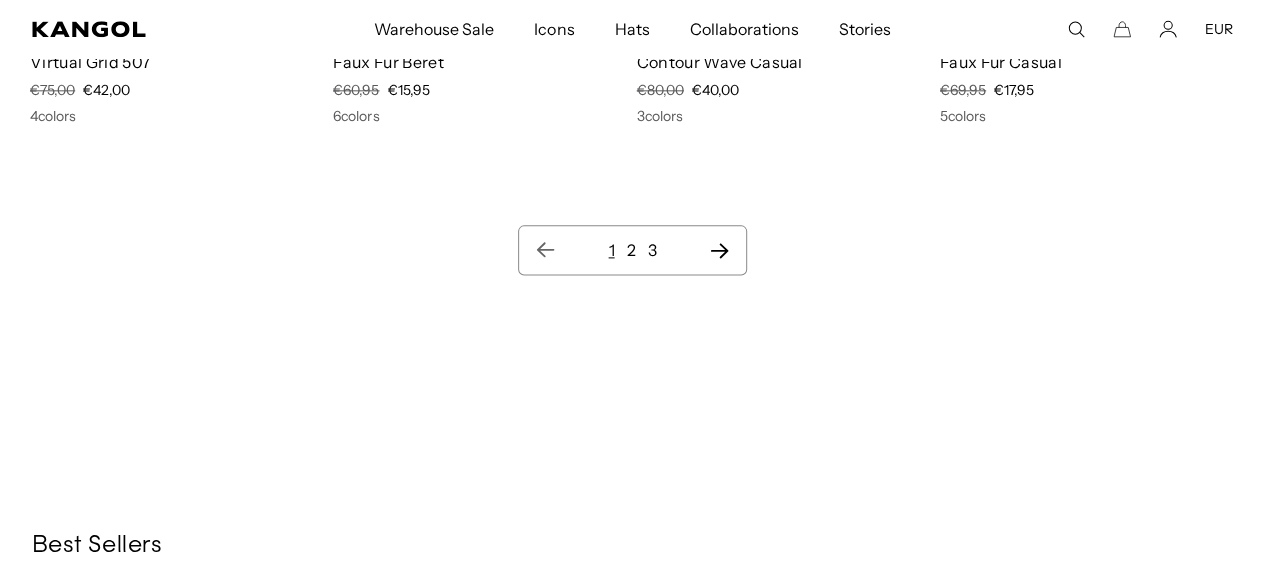 click 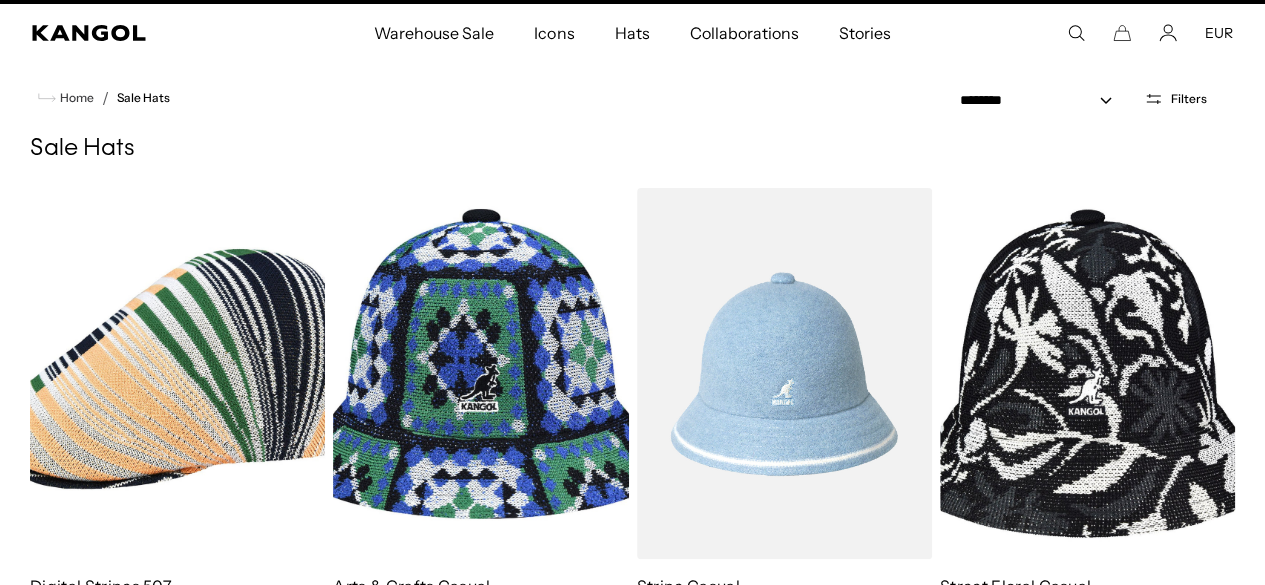click on "Filters" at bounding box center [1175, 99] 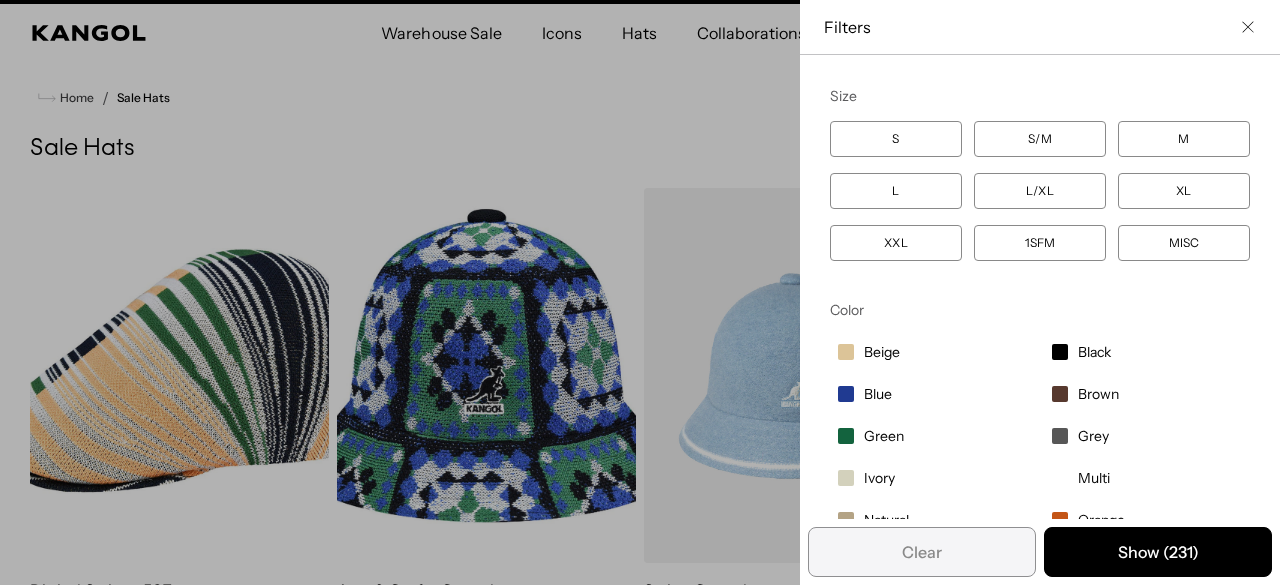 click on "XXL" at bounding box center (896, 243) 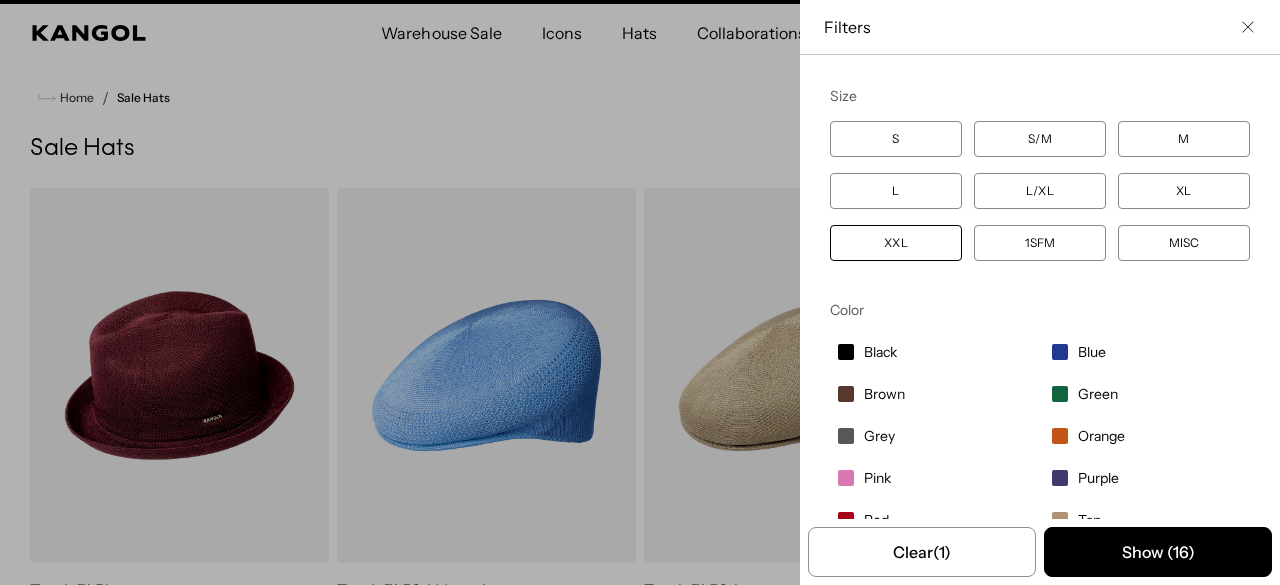 click at bounding box center (640, 292) 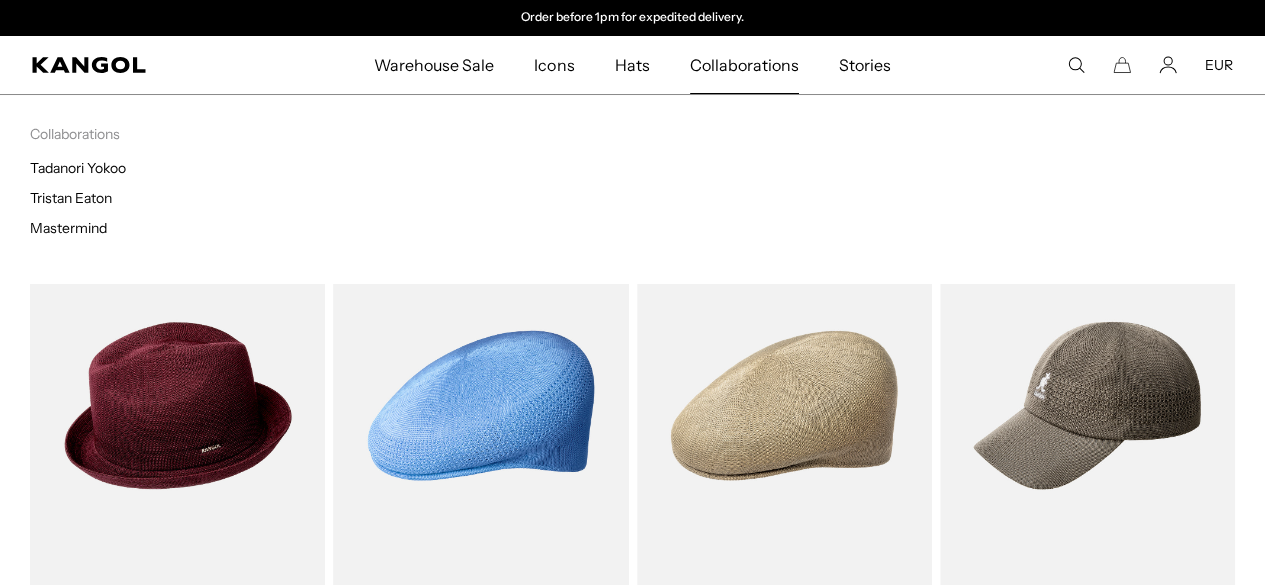 click on "Collaborations" at bounding box center [744, 65] 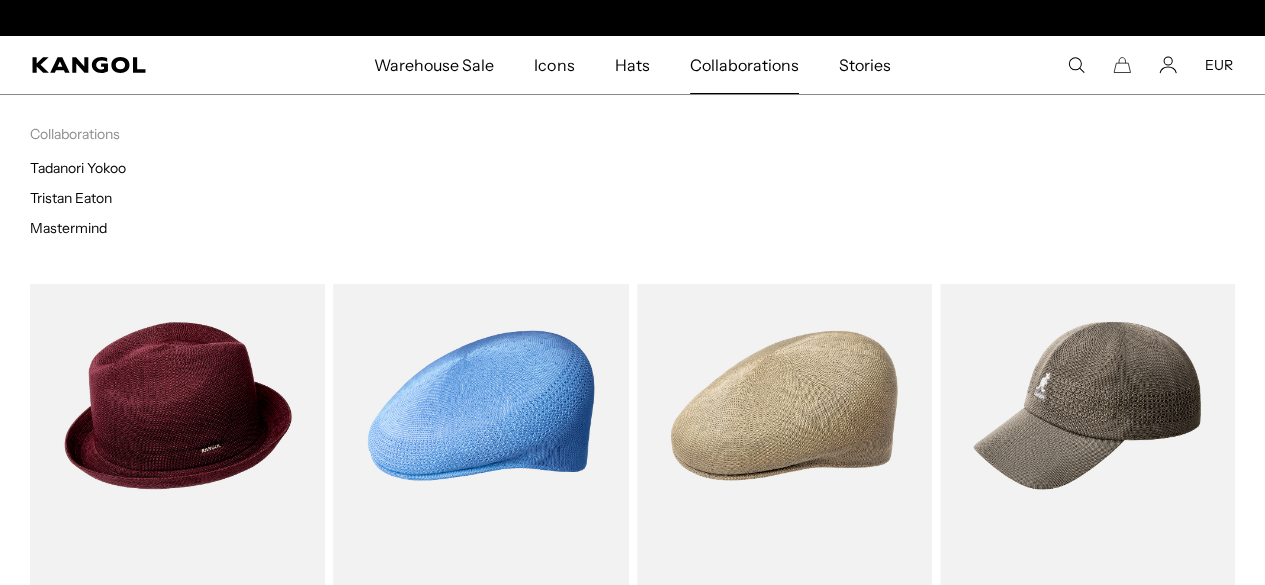 click on "Collaborations" at bounding box center [744, 65] 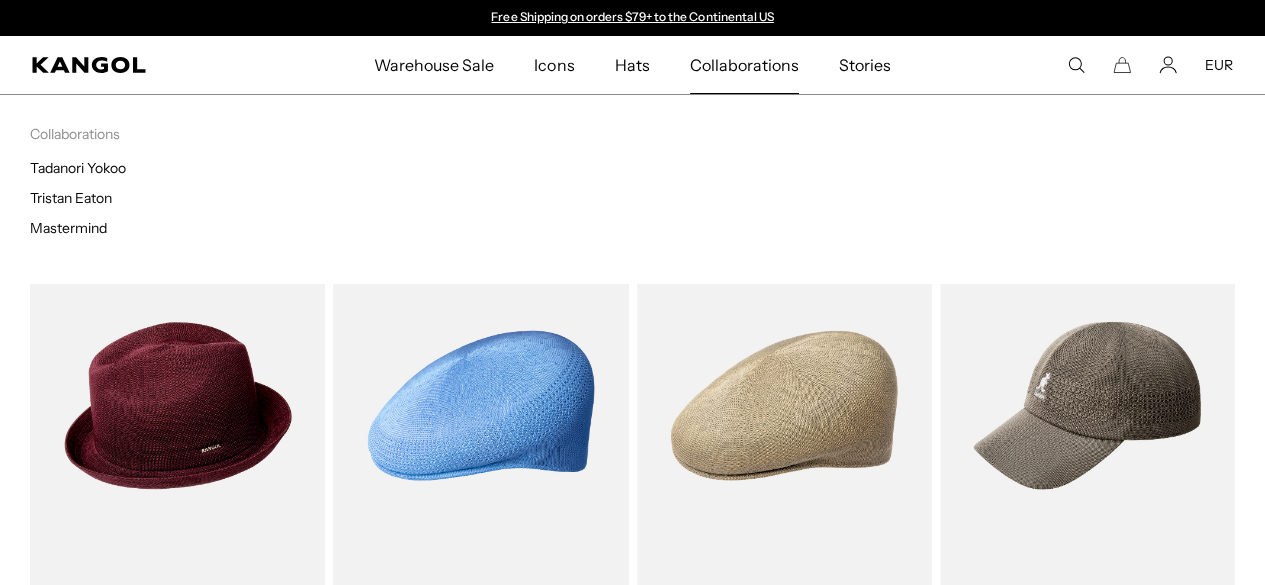 click on "Tadanori Yokoo
Tristan Eaton
Mastermind" at bounding box center (331, 198) 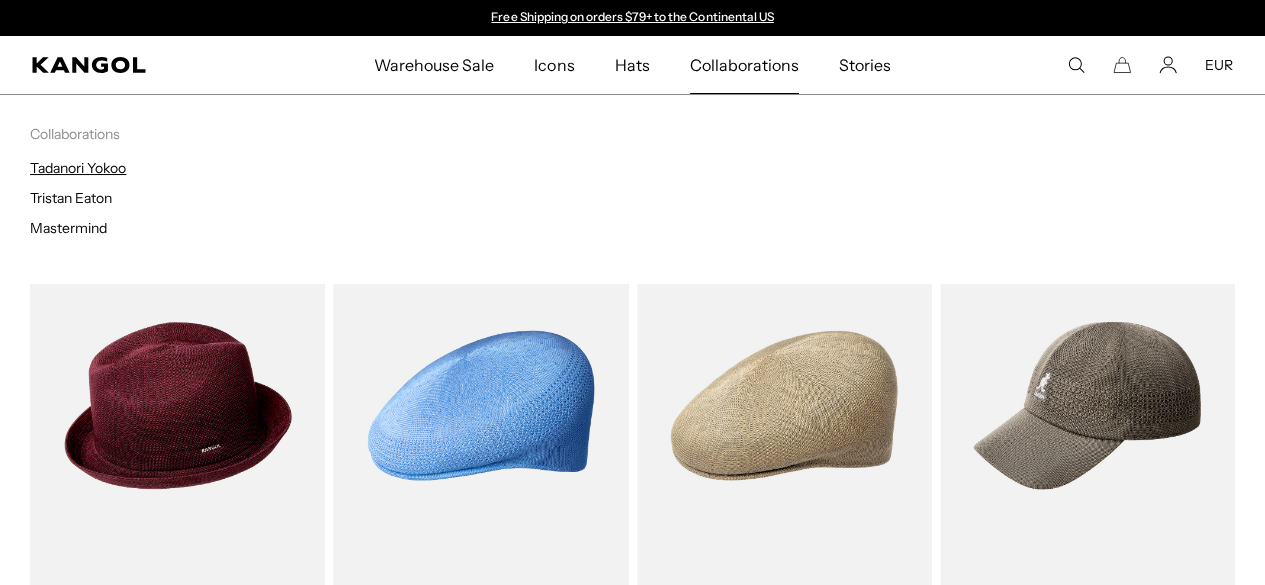 click on "Tadanori Yokoo" at bounding box center (78, 168) 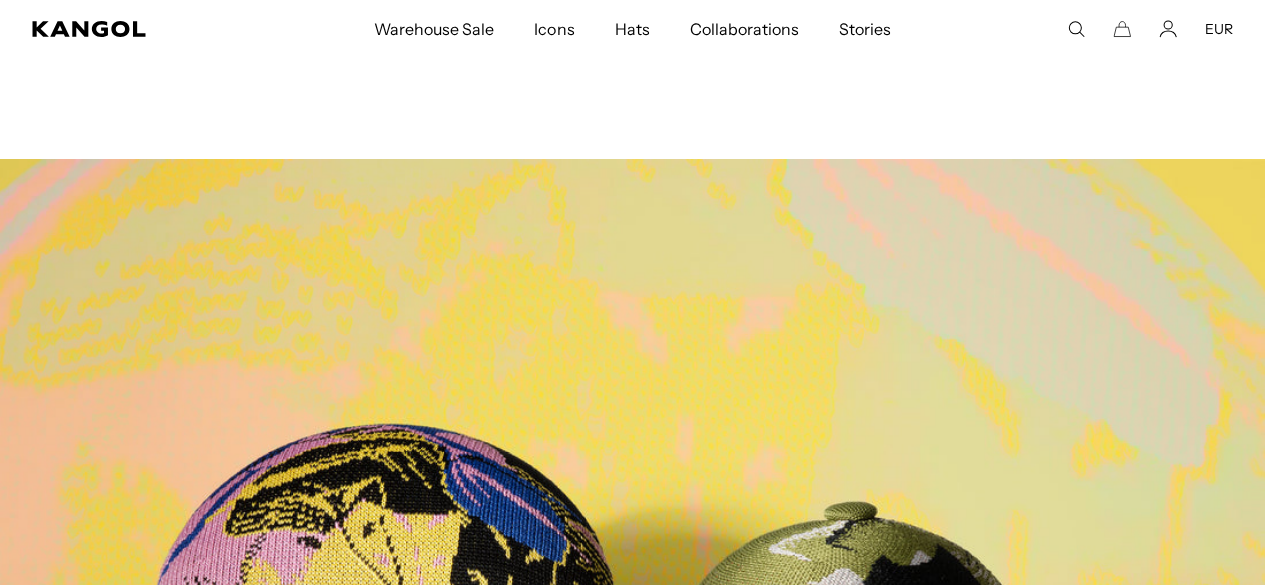 scroll, scrollTop: 0, scrollLeft: 0, axis: both 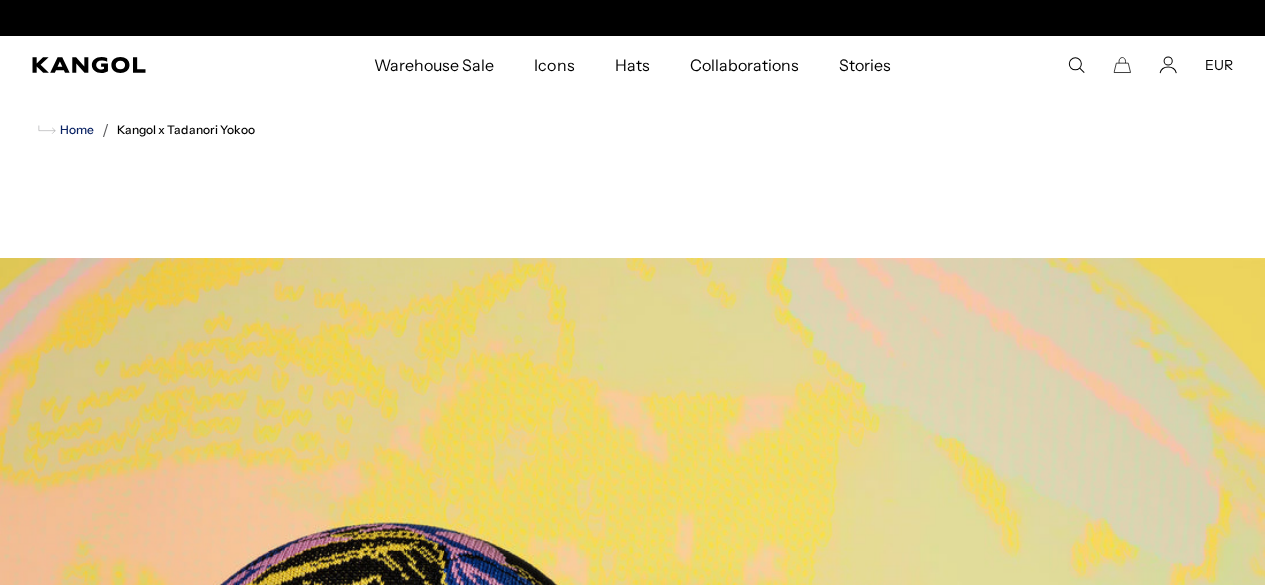 click on "Home" at bounding box center [75, 130] 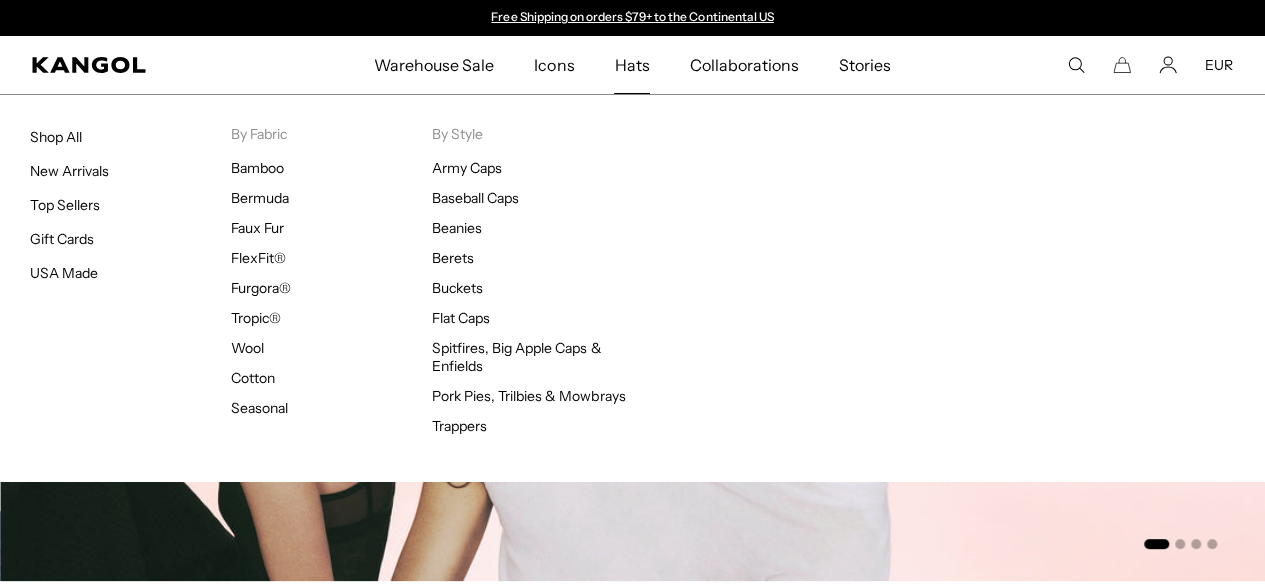 scroll, scrollTop: 0, scrollLeft: 0, axis: both 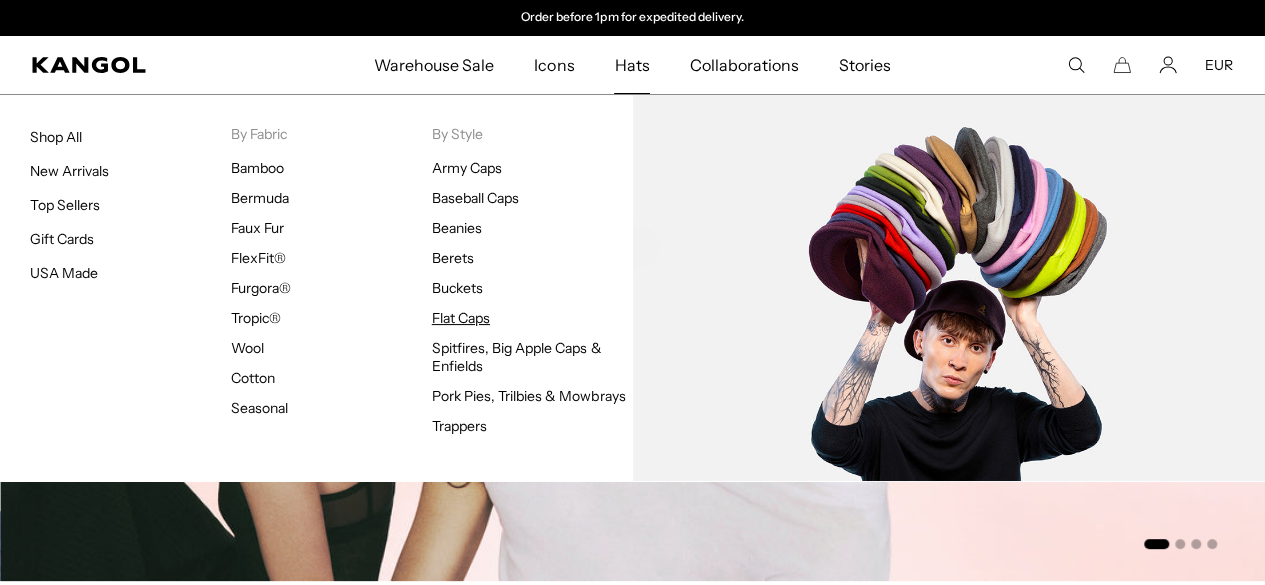 click on "Flat Caps" at bounding box center (461, 318) 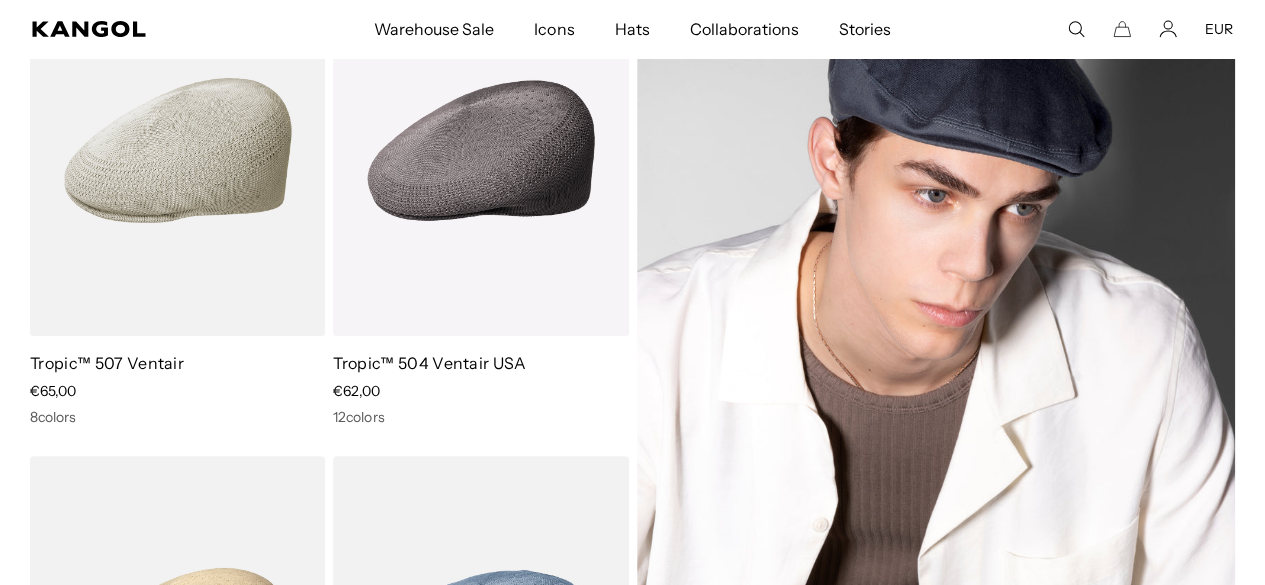 scroll, scrollTop: 66, scrollLeft: 0, axis: vertical 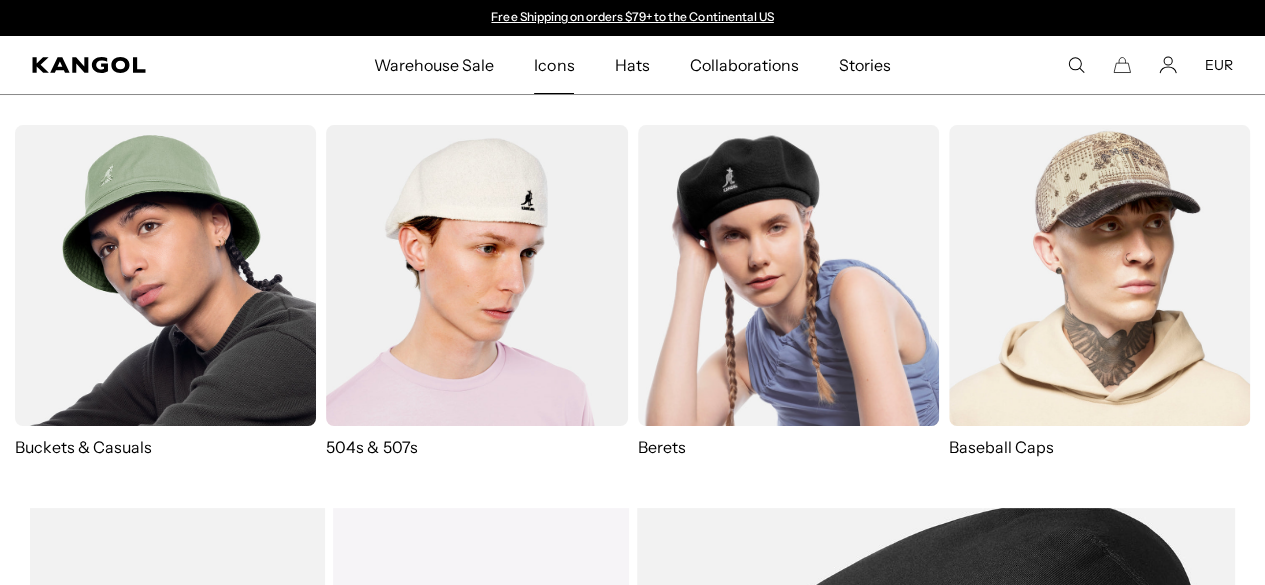 click at bounding box center (1099, 275) 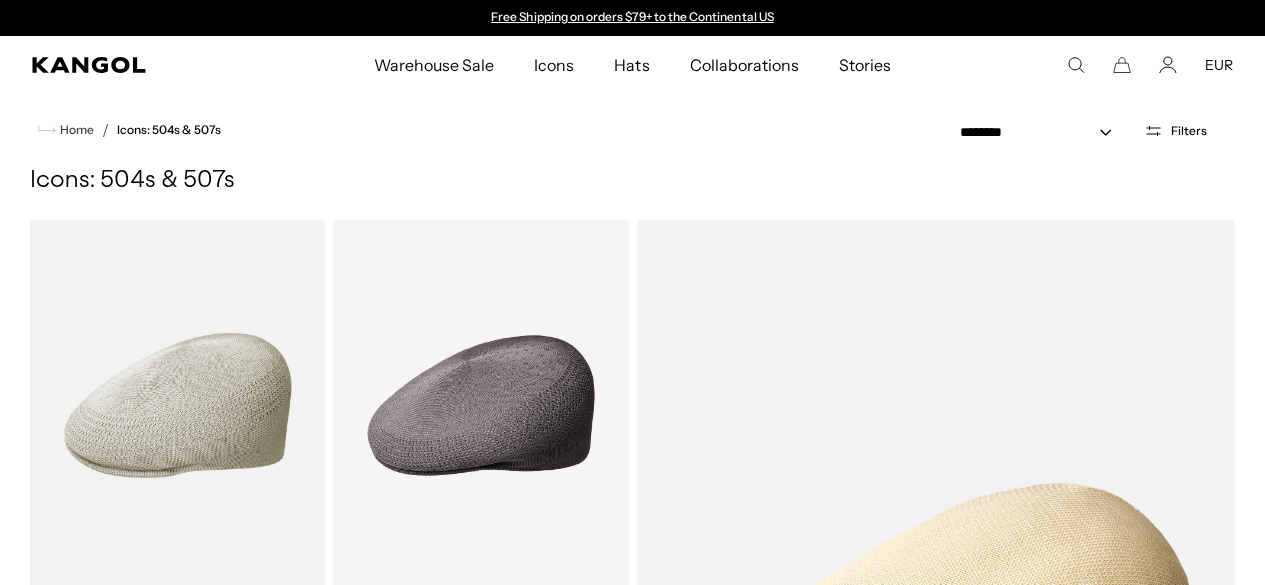 scroll, scrollTop: 0, scrollLeft: 0, axis: both 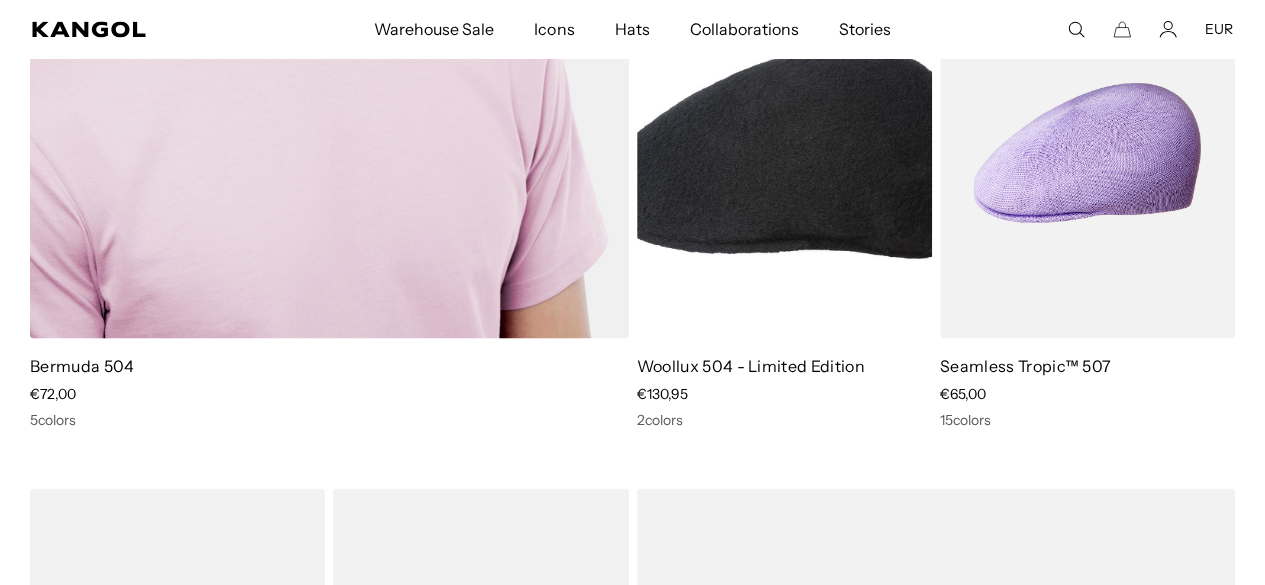 click at bounding box center (329, -94) 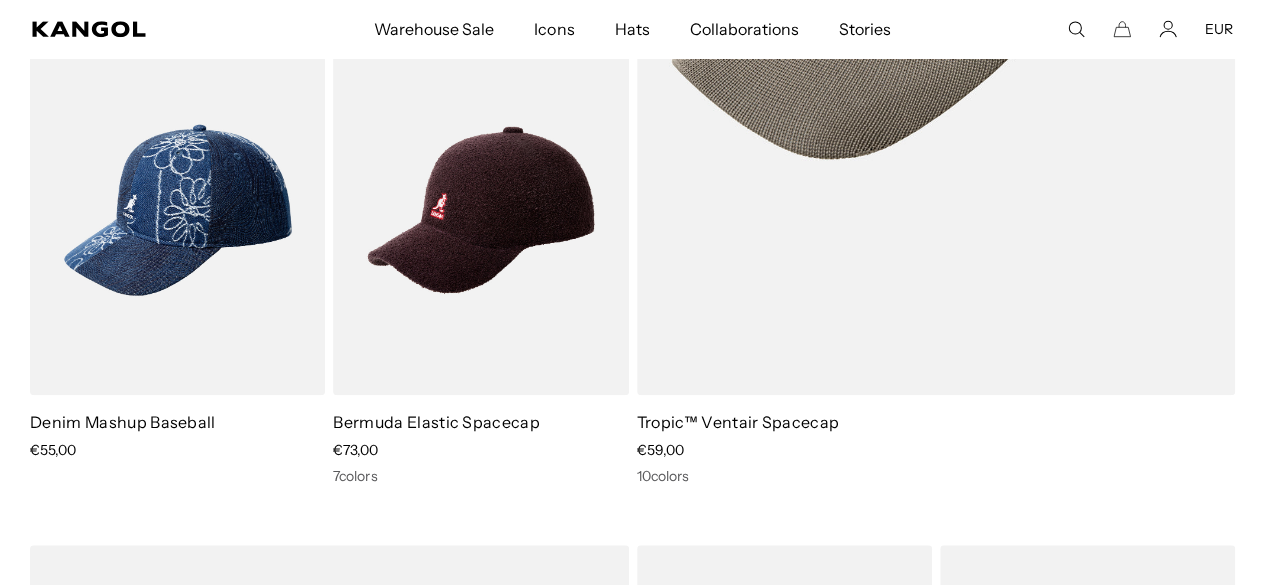 scroll, scrollTop: 771, scrollLeft: 0, axis: vertical 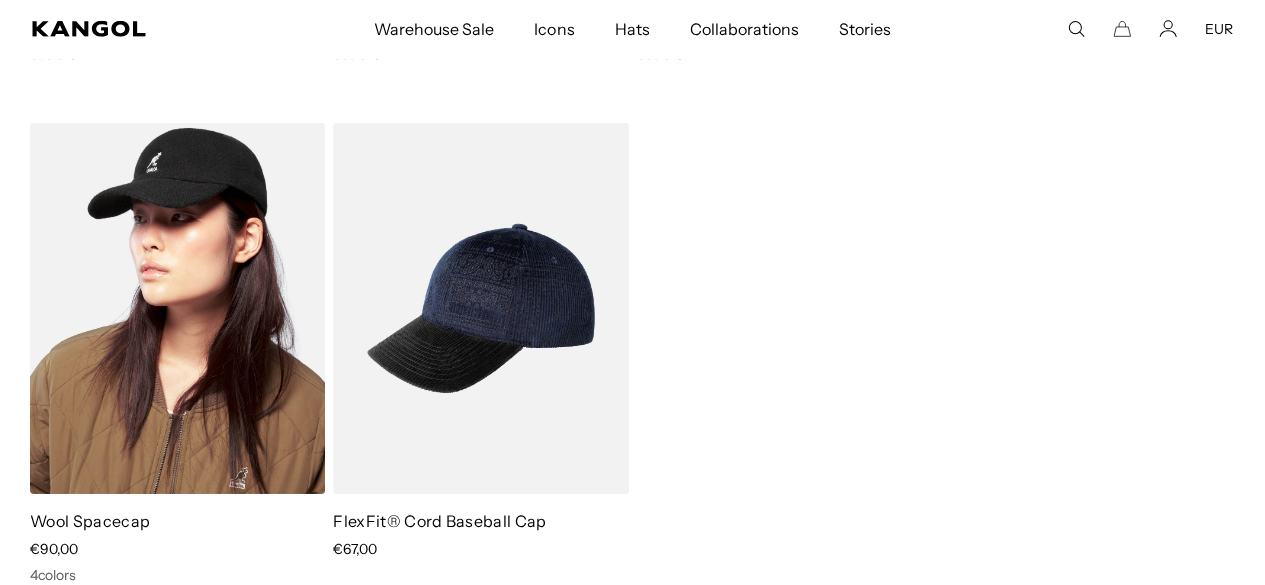 click at bounding box center [177, 308] 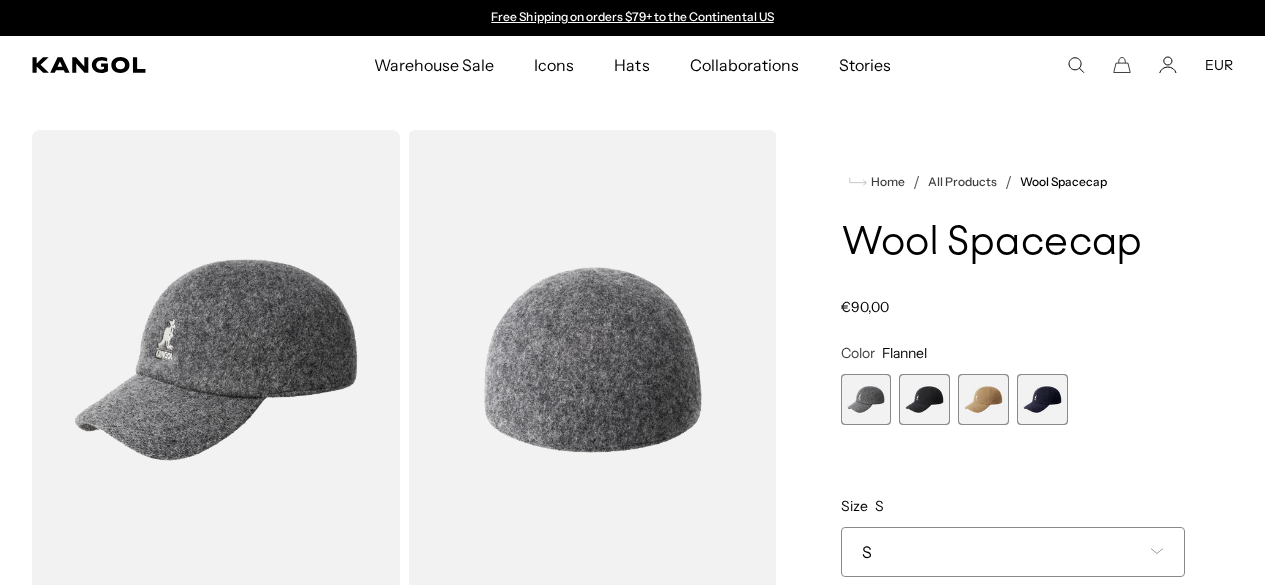 scroll, scrollTop: 0, scrollLeft: 0, axis: both 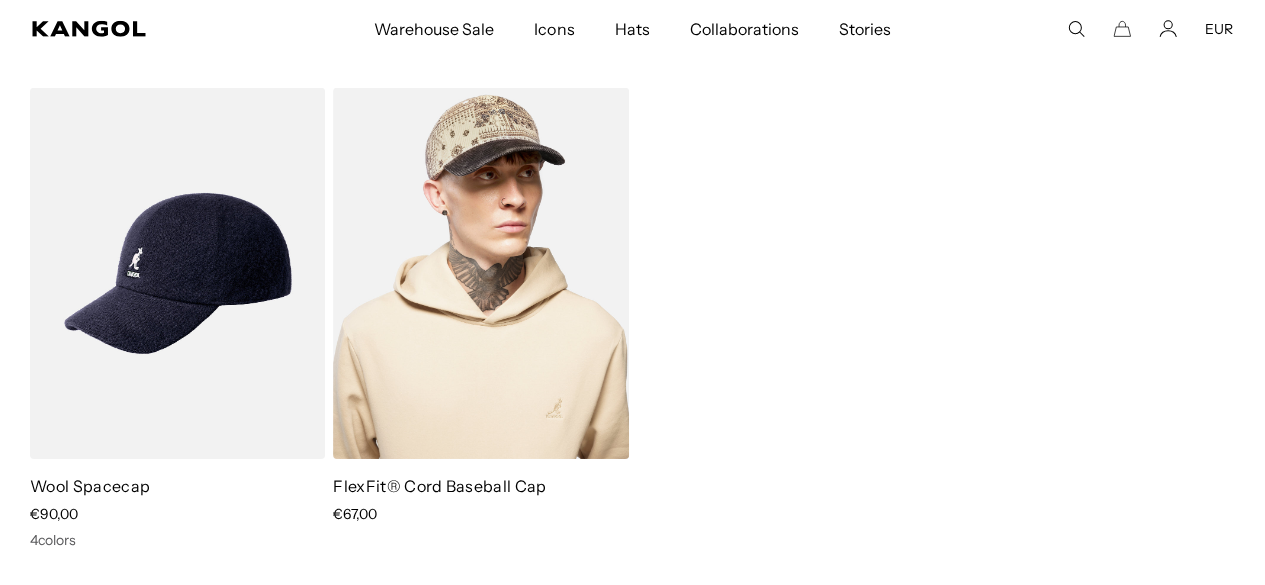 click at bounding box center (480, 273) 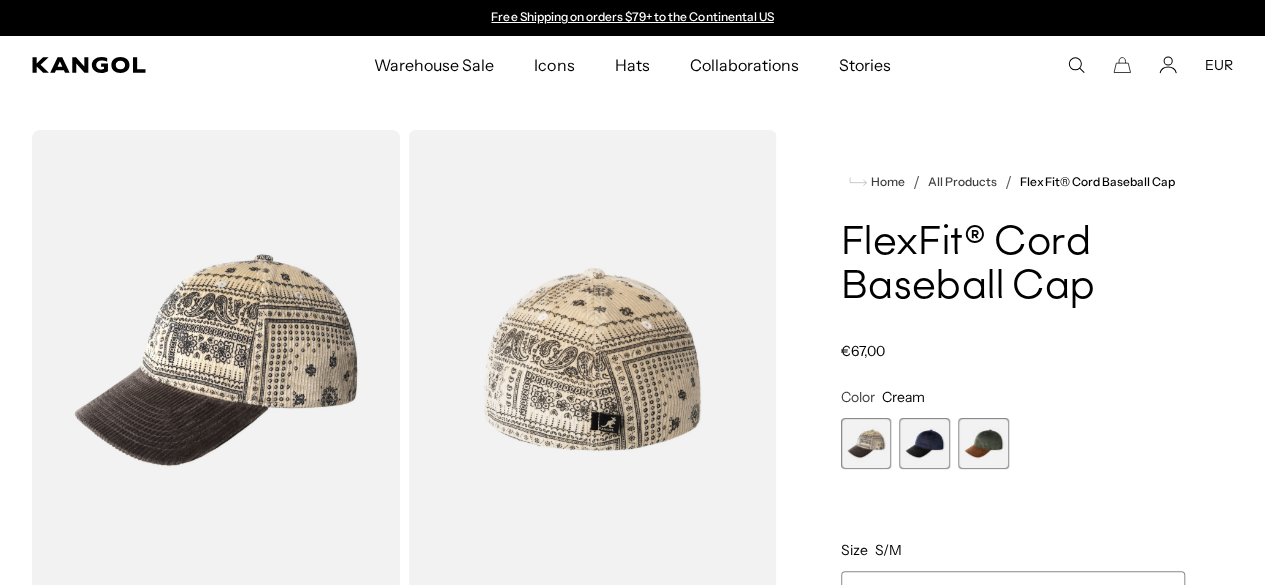 scroll, scrollTop: 0, scrollLeft: 0, axis: both 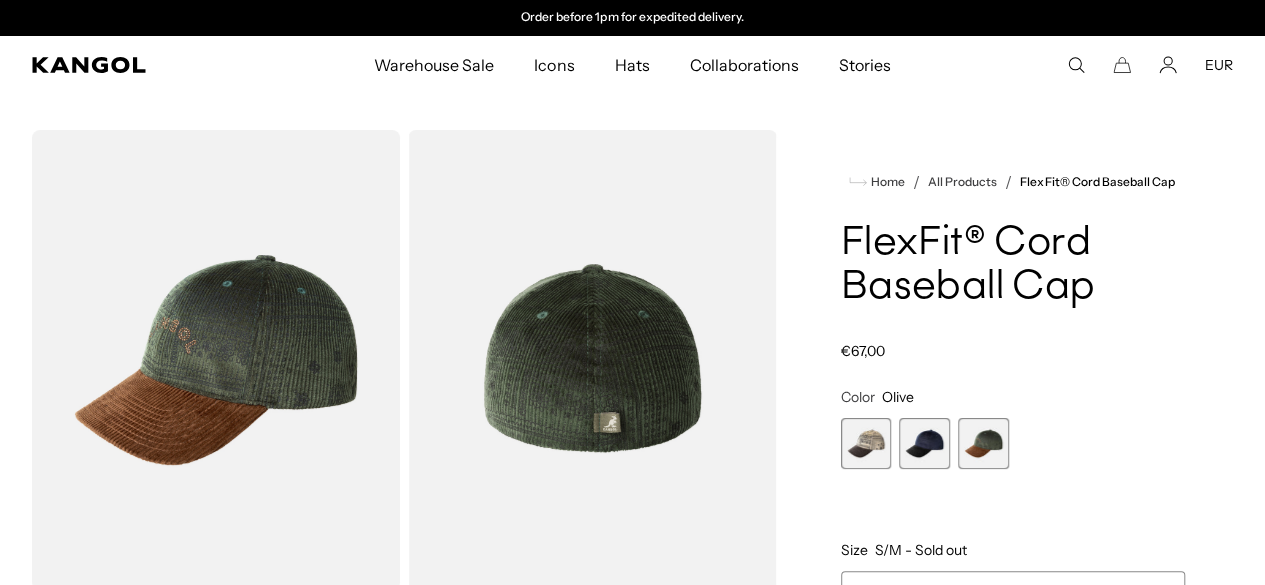 click at bounding box center [924, 443] 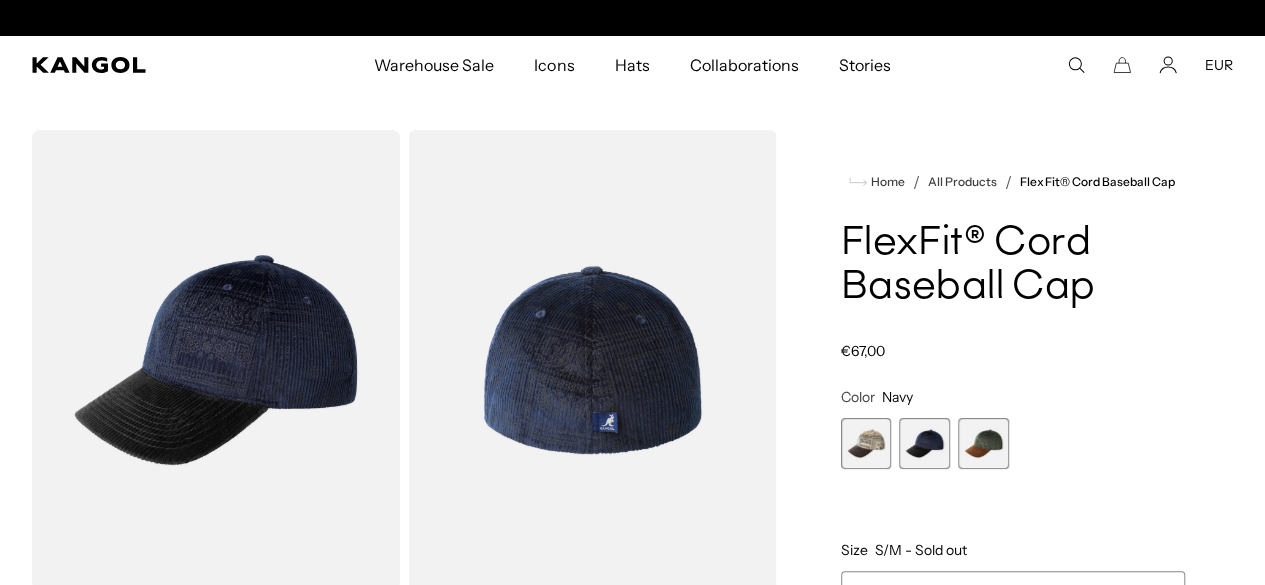 scroll, scrollTop: 0, scrollLeft: 0, axis: both 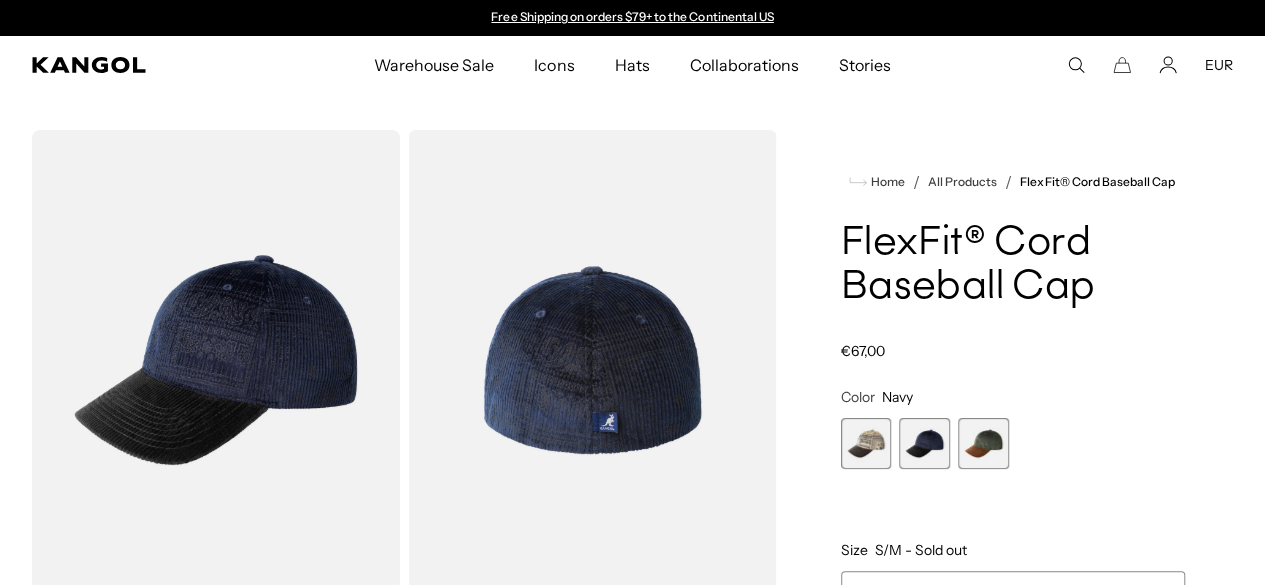 click at bounding box center (866, 443) 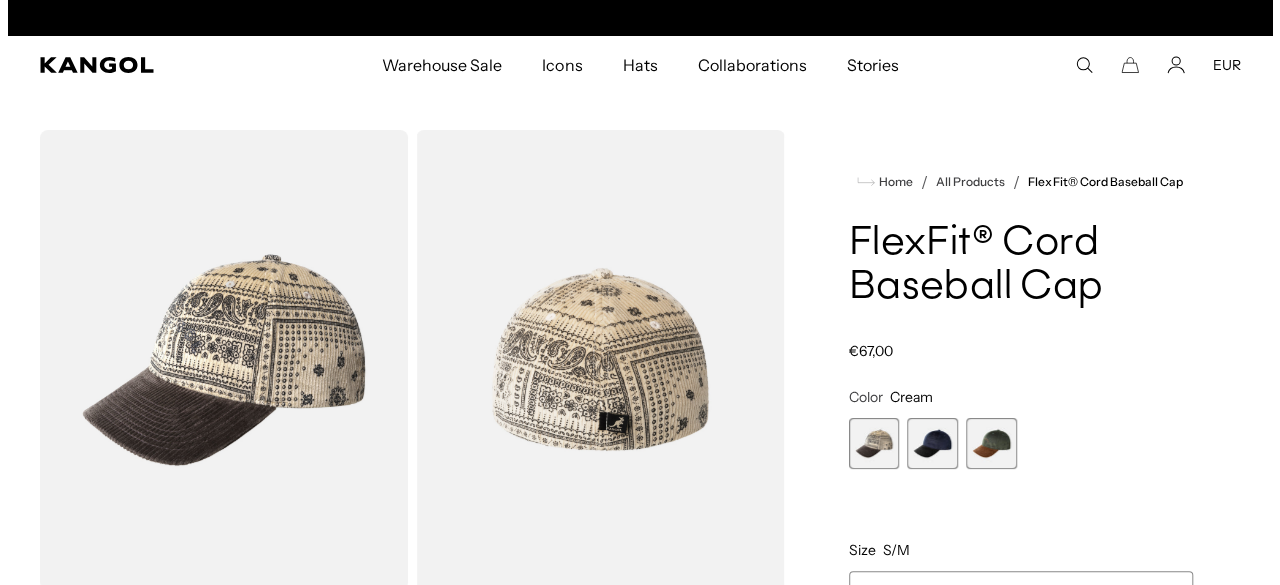 scroll, scrollTop: 0, scrollLeft: 0, axis: both 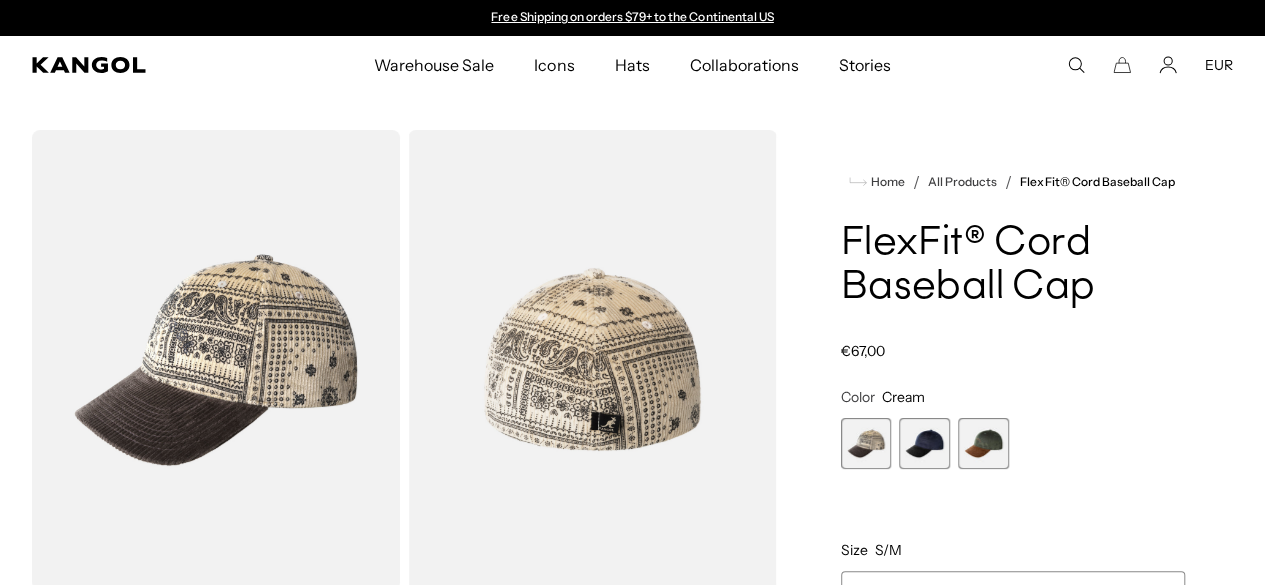 click at bounding box center (983, 443) 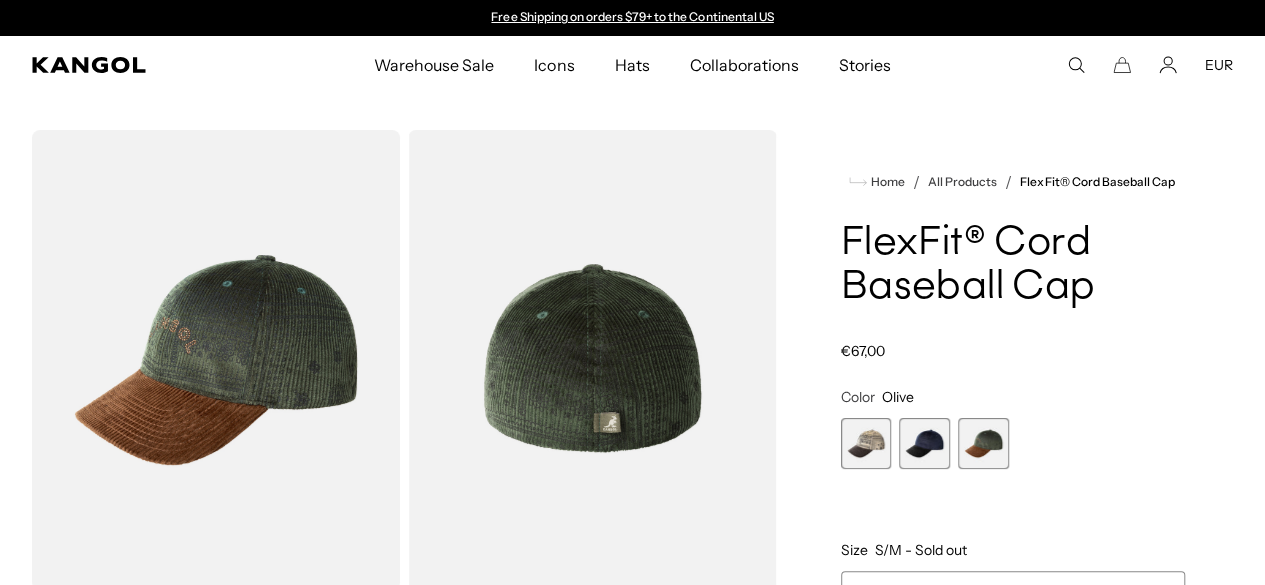 click at bounding box center [592, 360] 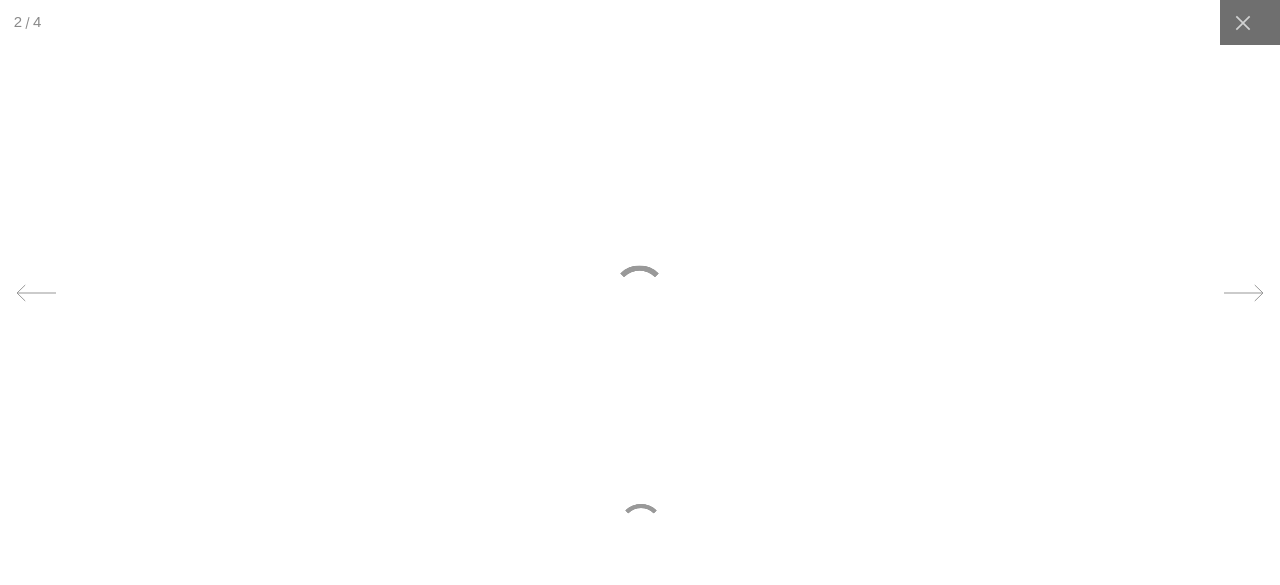 scroll, scrollTop: 0, scrollLeft: 412, axis: horizontal 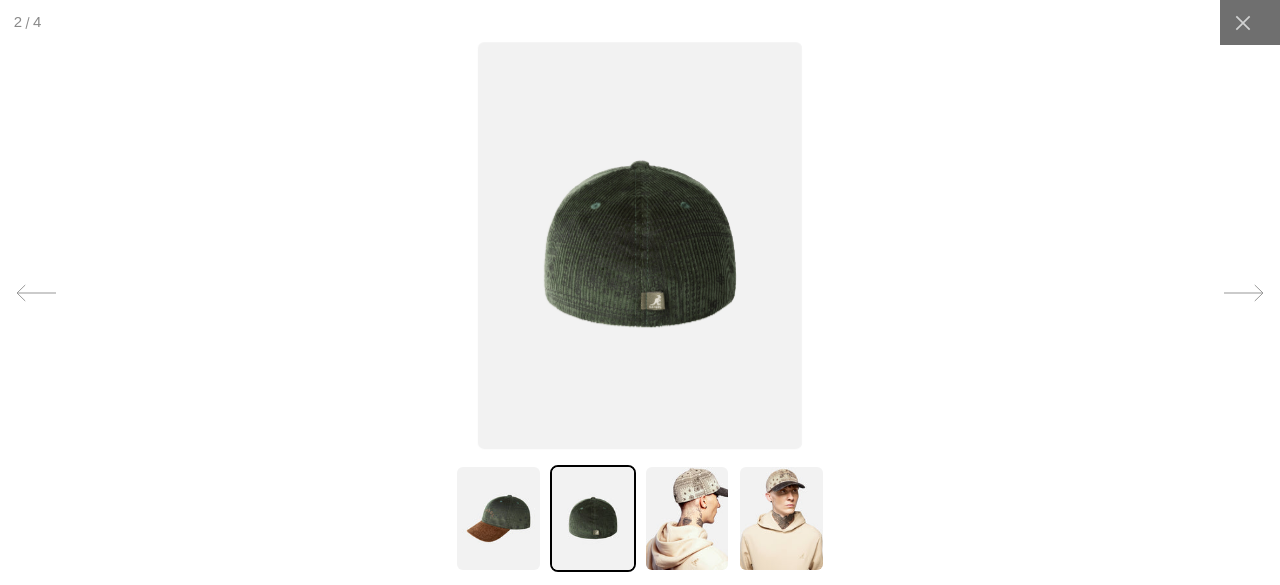 click at bounding box center (640, 245) 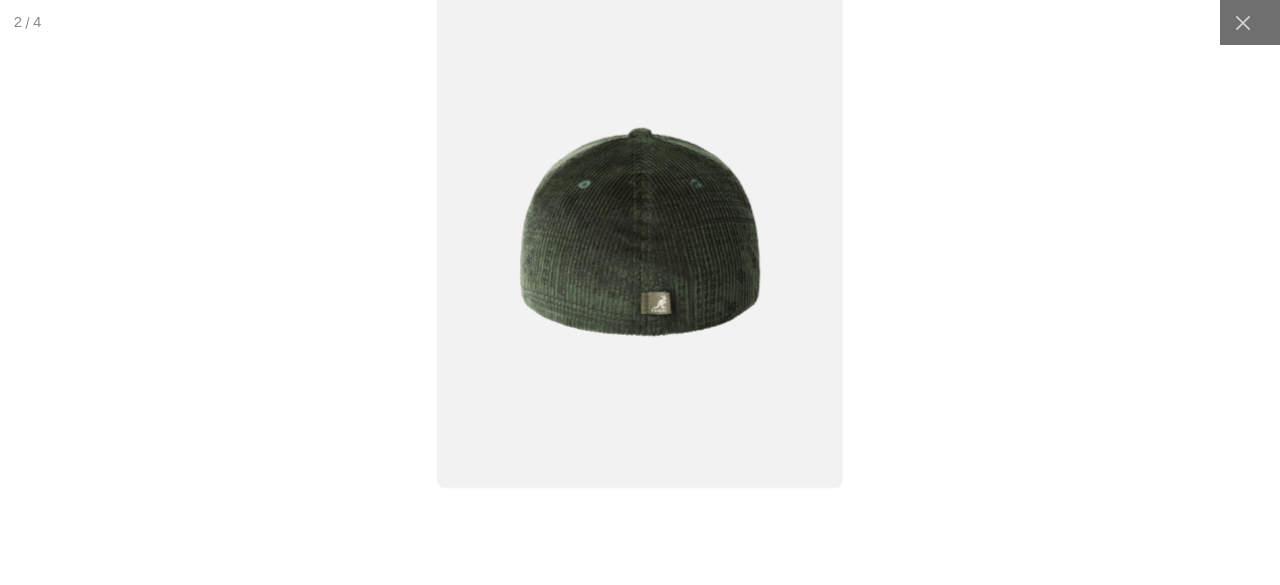 scroll, scrollTop: 0, scrollLeft: 0, axis: both 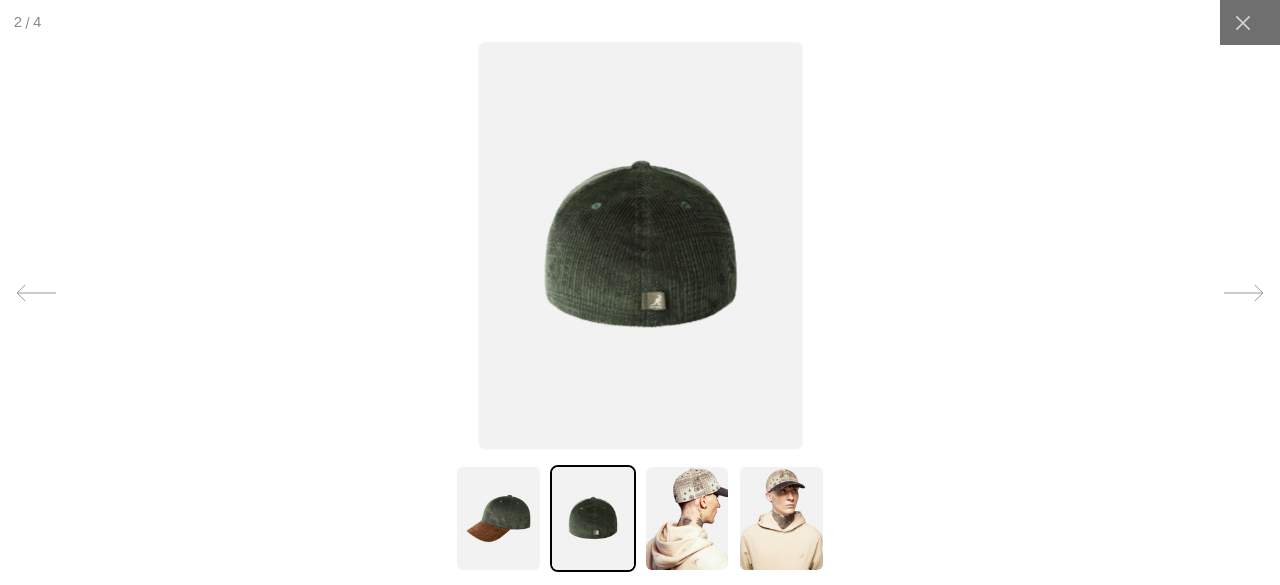 click at bounding box center (640, 245) 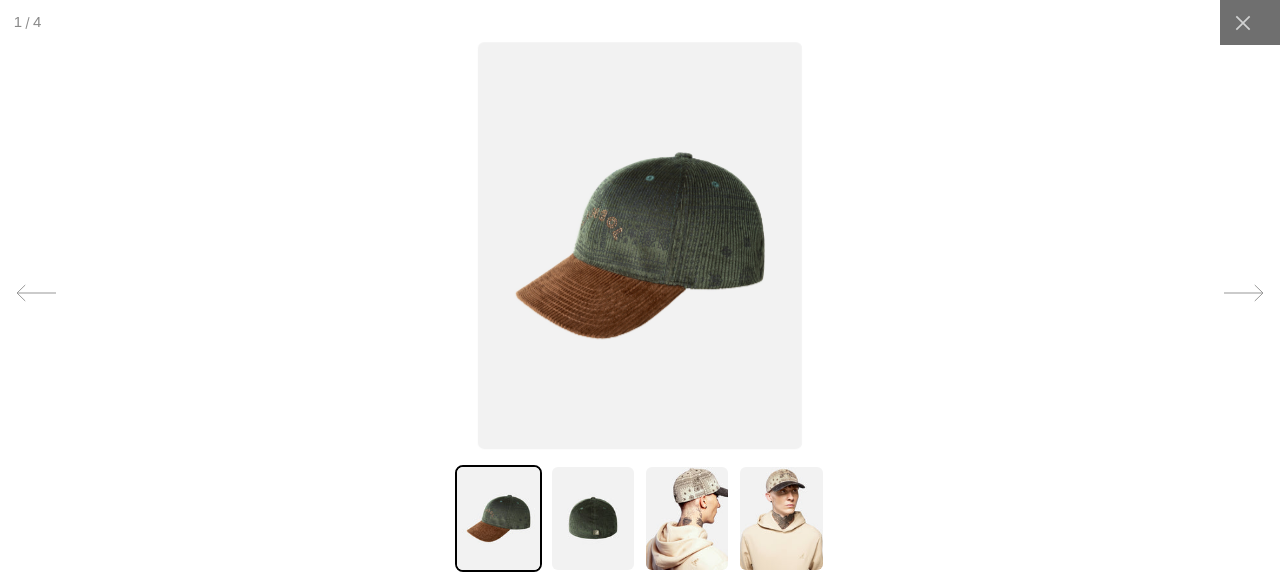 scroll, scrollTop: 0, scrollLeft: 412, axis: horizontal 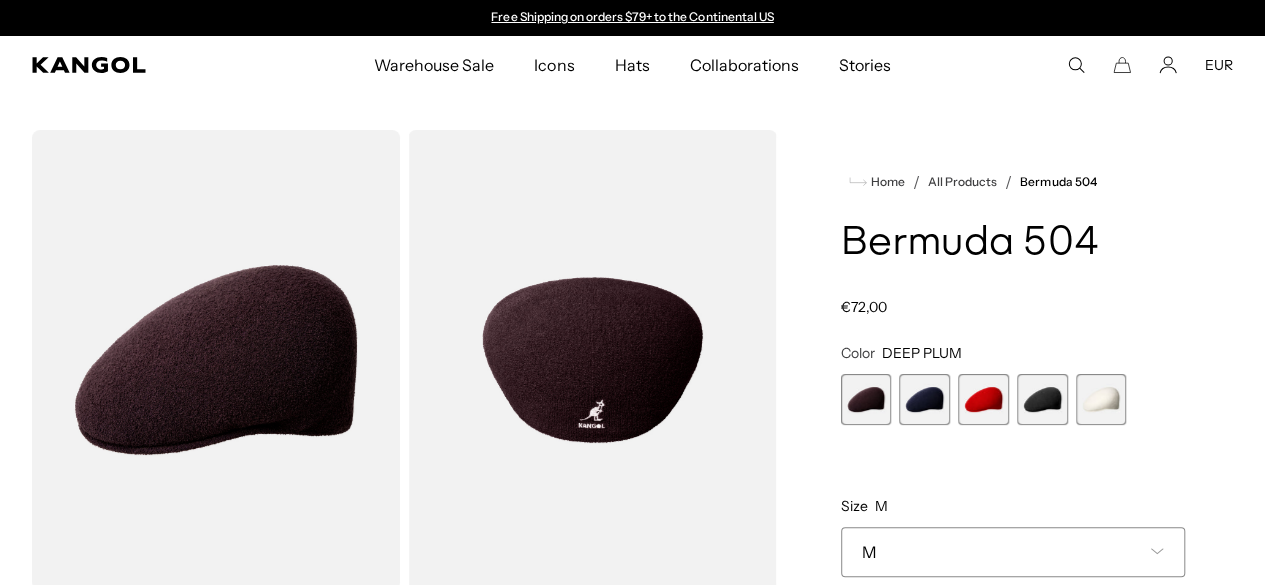 click at bounding box center [1042, 399] 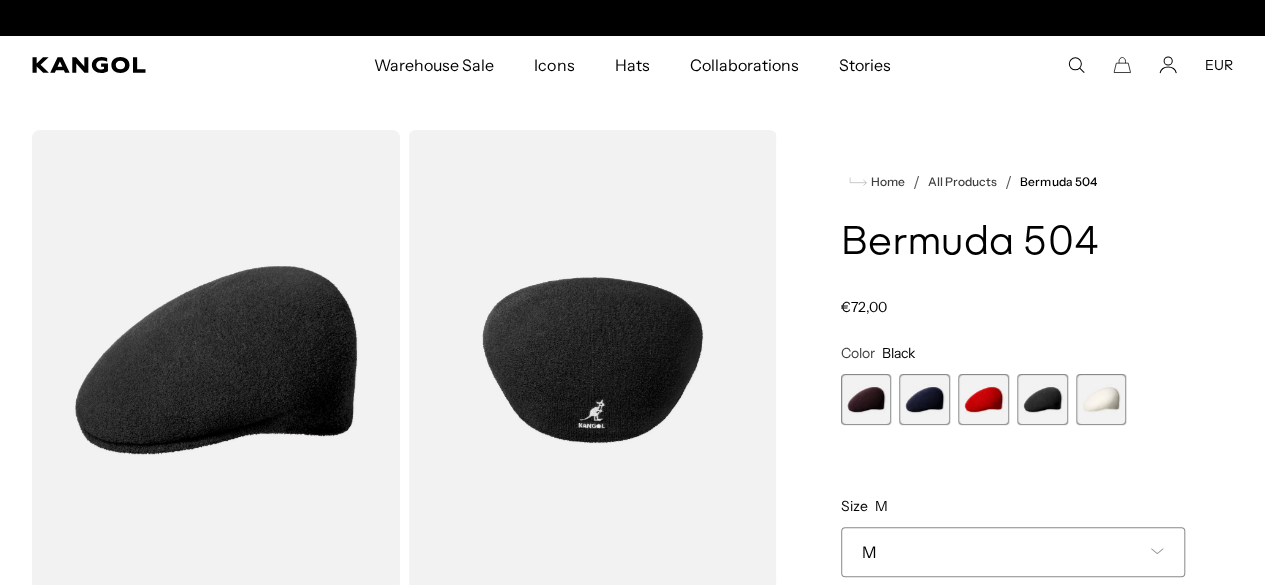scroll, scrollTop: 0, scrollLeft: 412, axis: horizontal 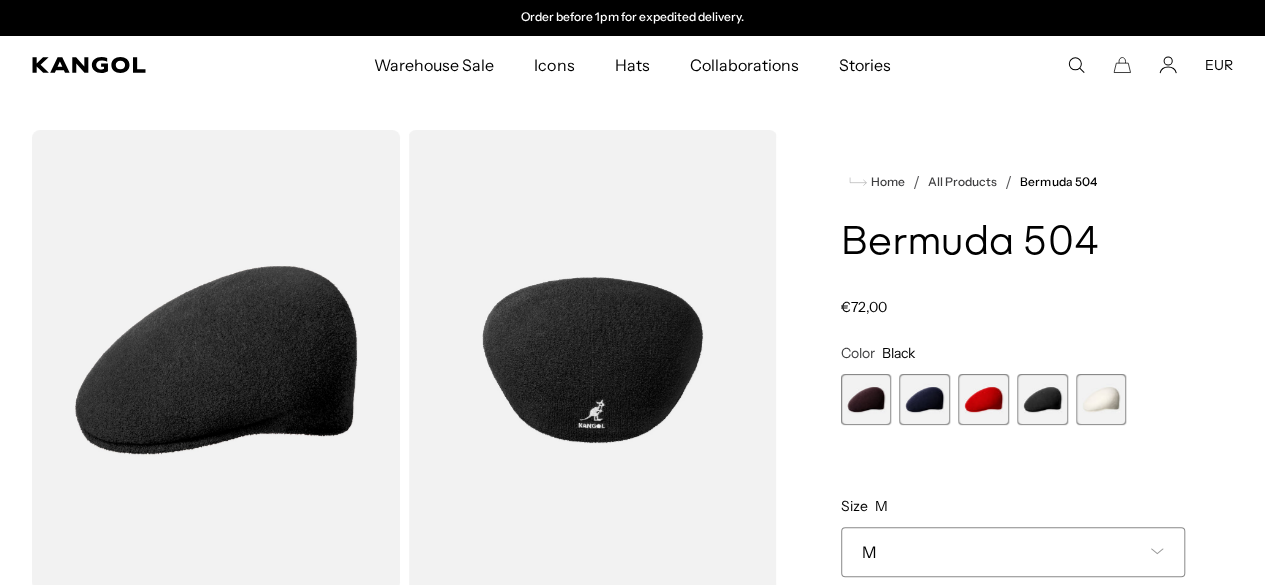 click on "DEEP PLUM
Variant sold out or unavailable
Navy
Variant sold out or unavailable
Scarlet
Variant sold out or unavailable
Black
Variant sold out or unavailable
White
Variant sold out or unavailable" at bounding box center [1013, 399] 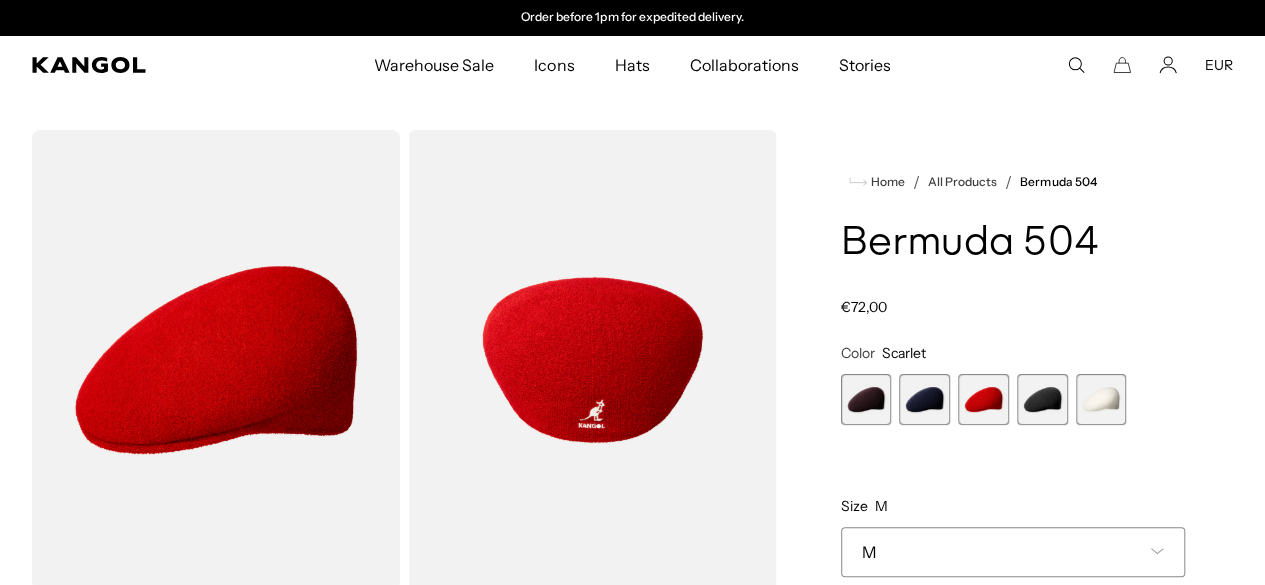 click at bounding box center (866, 399) 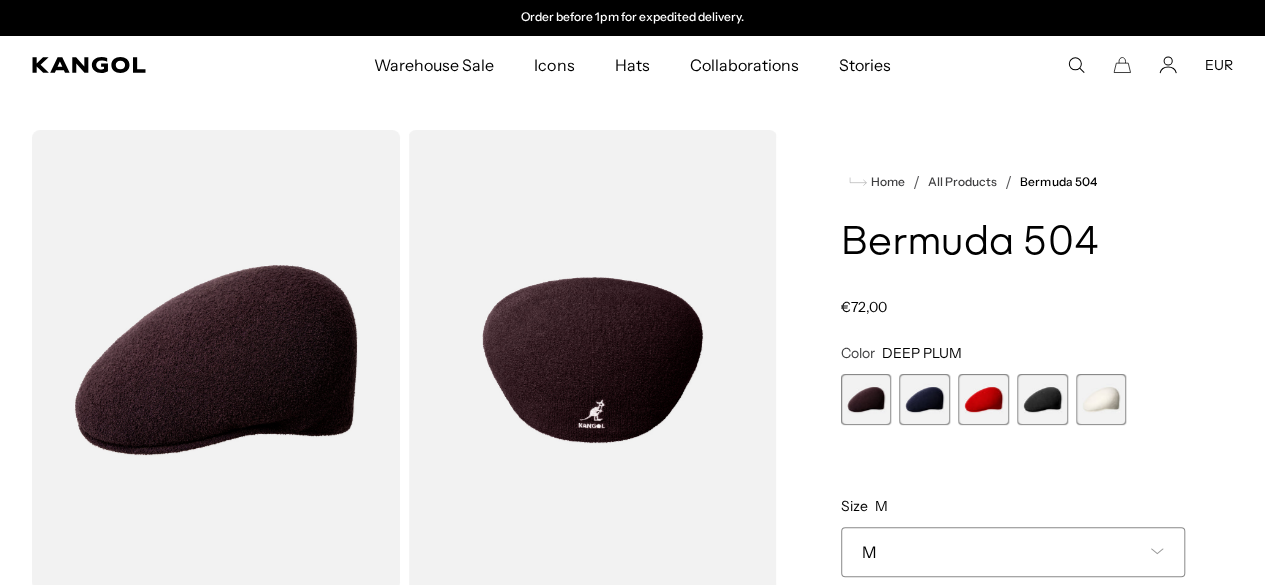 click at bounding box center [866, 399] 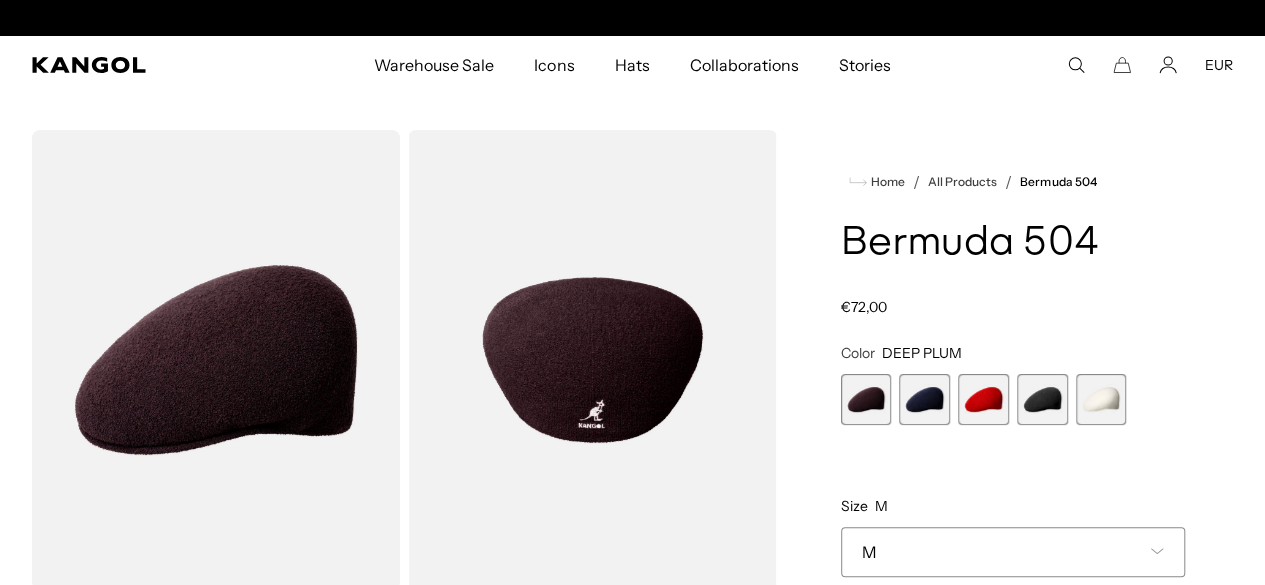 scroll, scrollTop: 0, scrollLeft: 0, axis: both 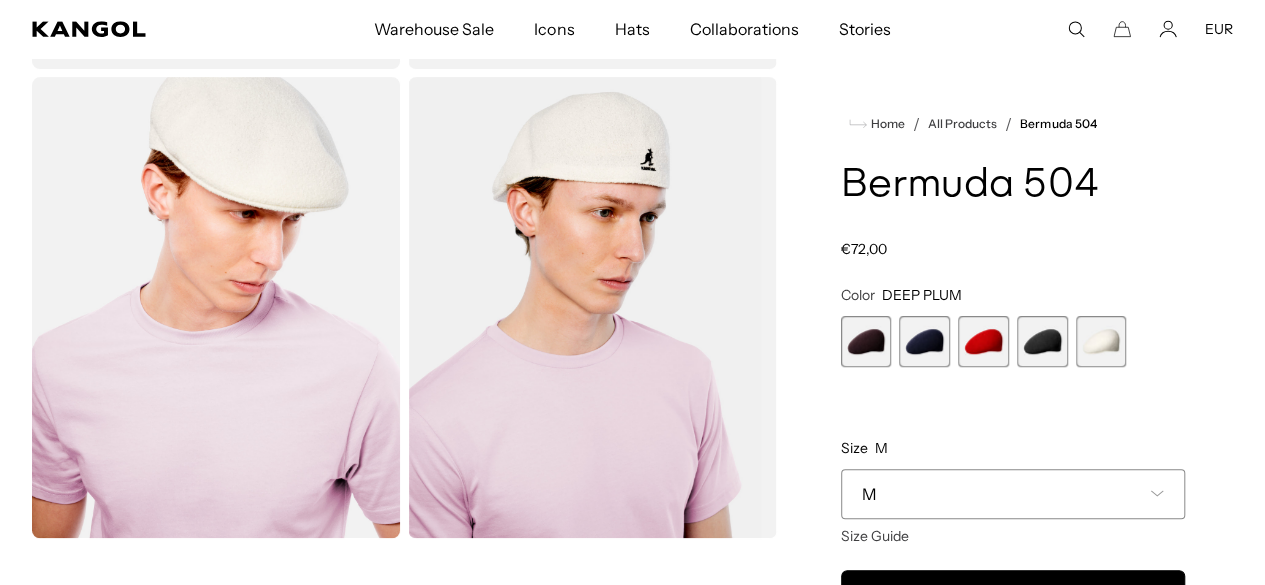 click at bounding box center [592, 307] 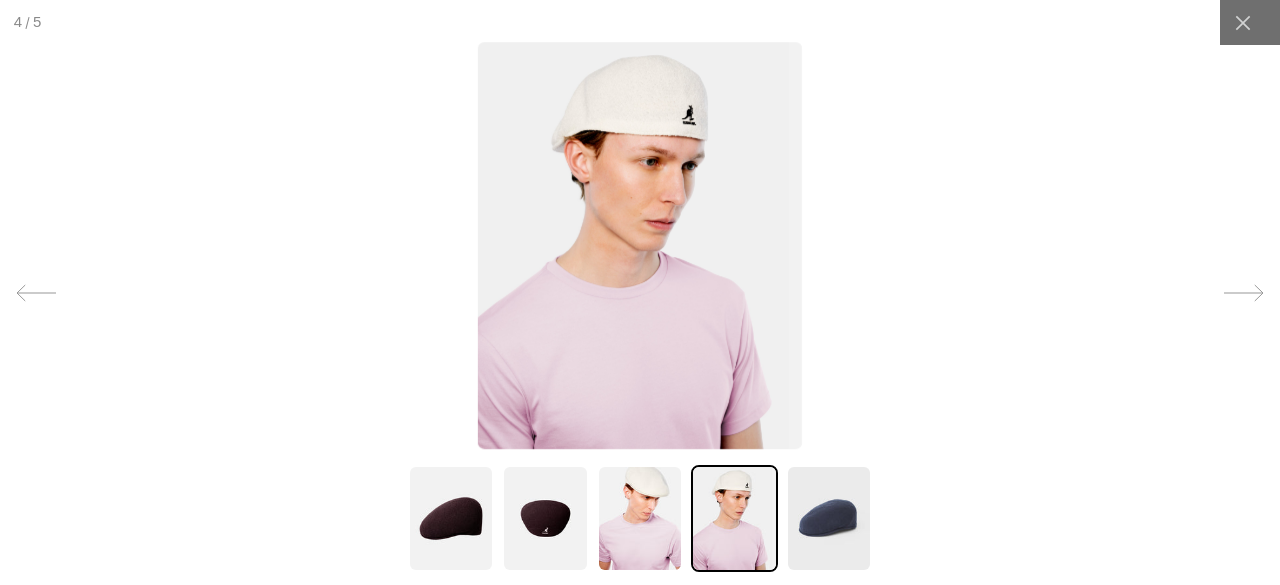 scroll, scrollTop: 0, scrollLeft: 412, axis: horizontal 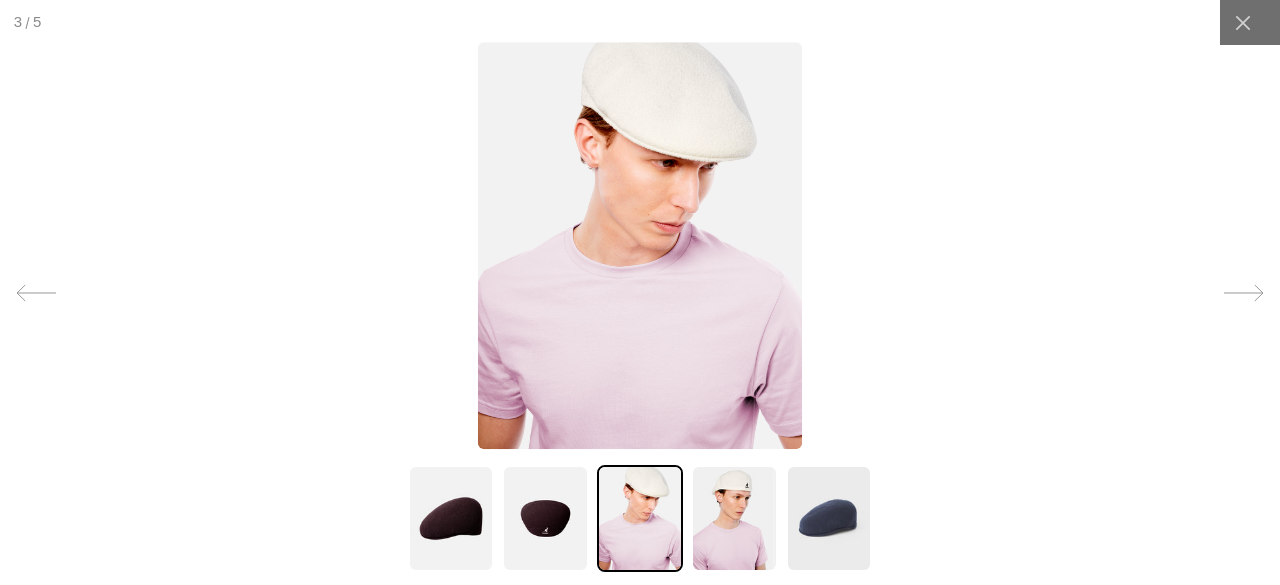 click at bounding box center (734, 518) 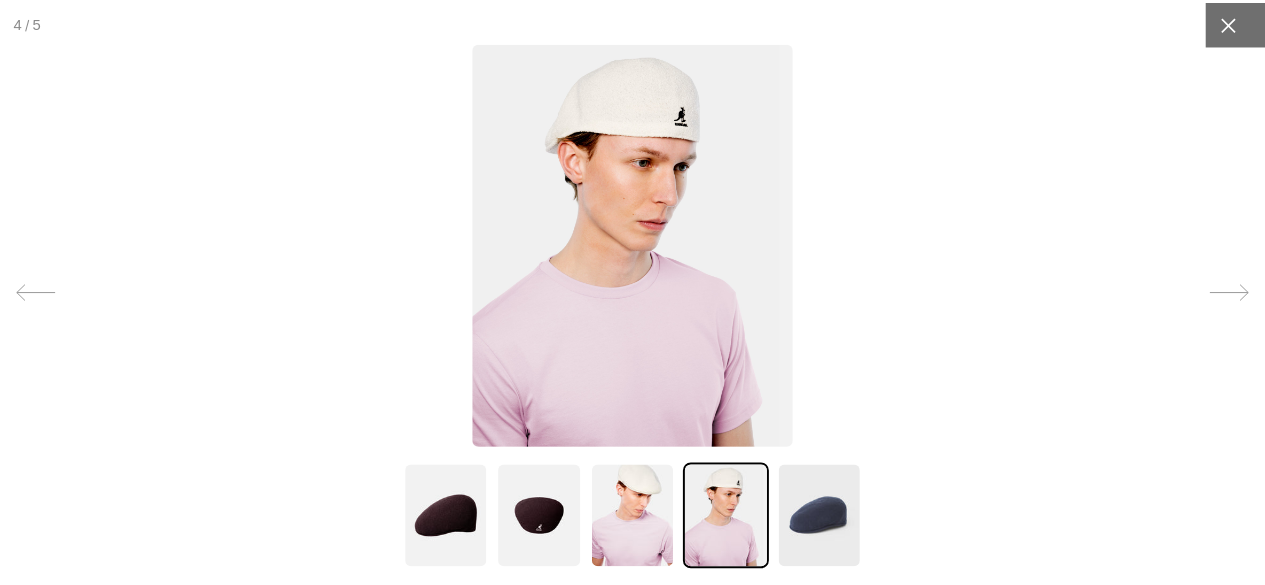 scroll, scrollTop: 0, scrollLeft: 412, axis: horizontal 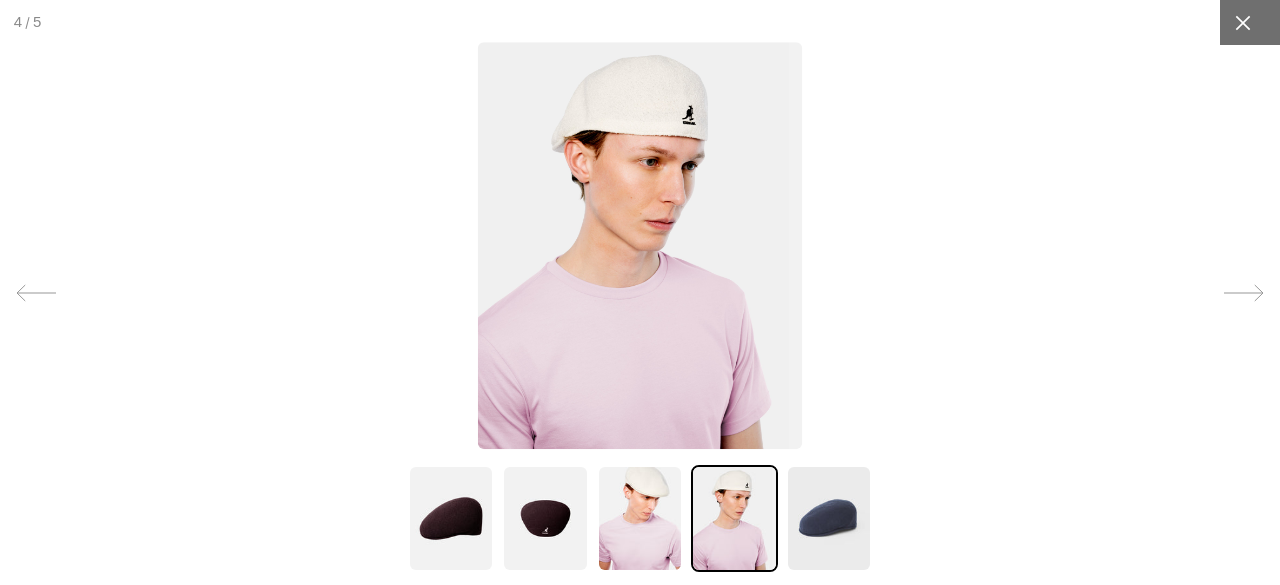 click 